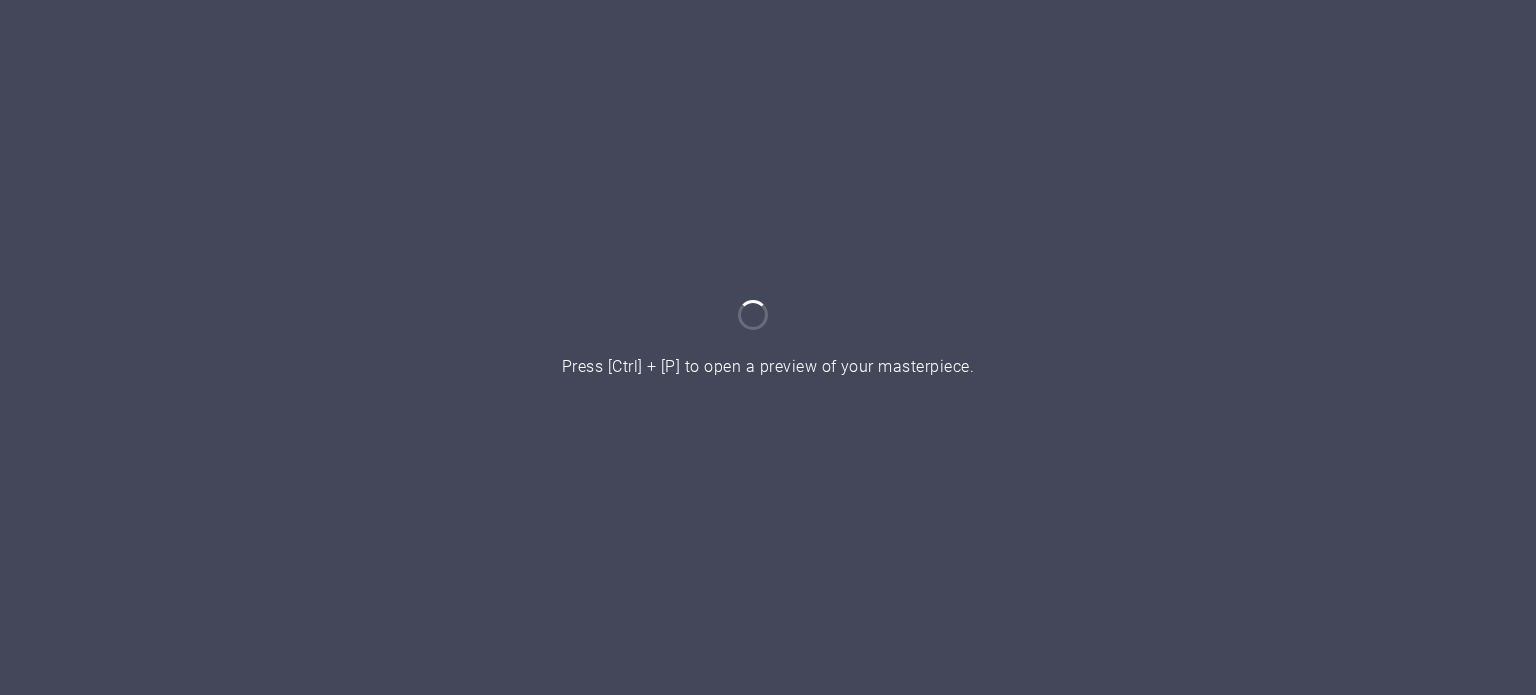 scroll, scrollTop: 0, scrollLeft: 0, axis: both 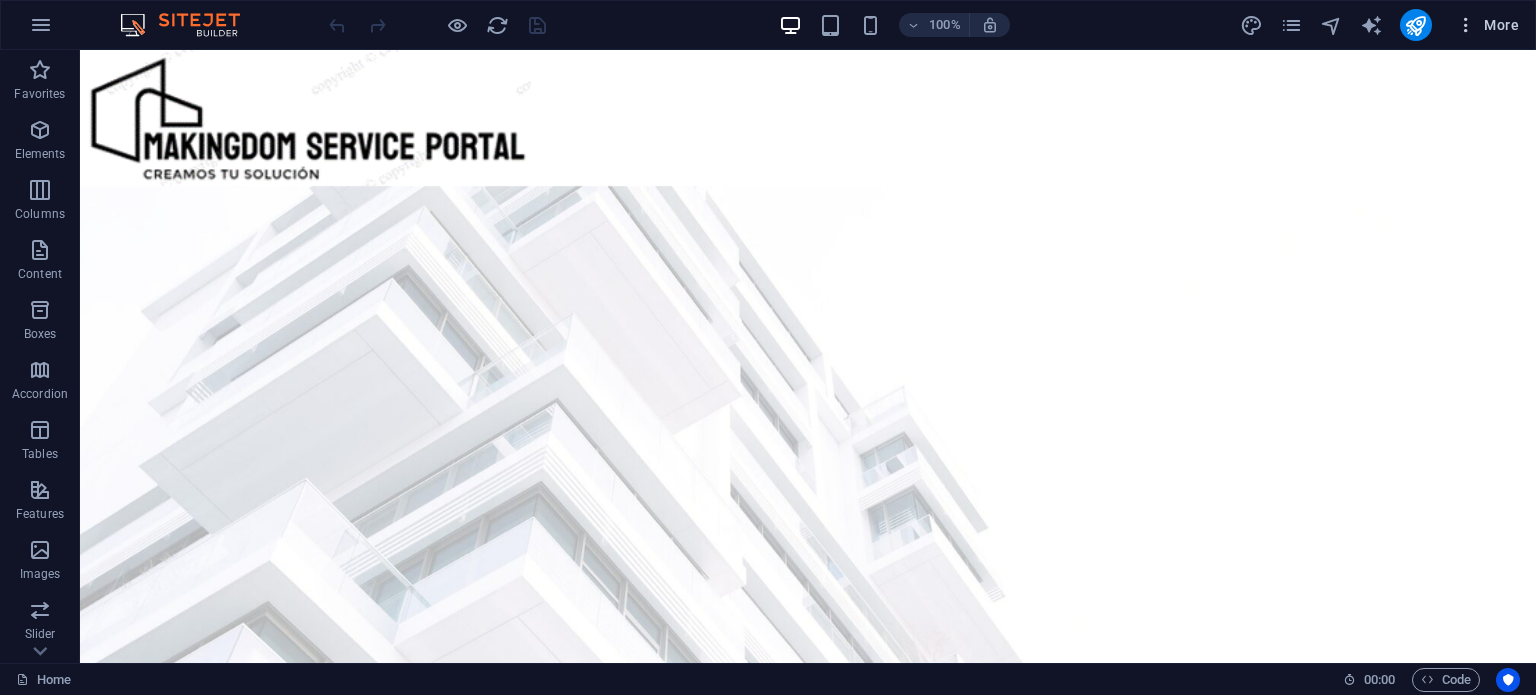 click on "More" at bounding box center [1487, 25] 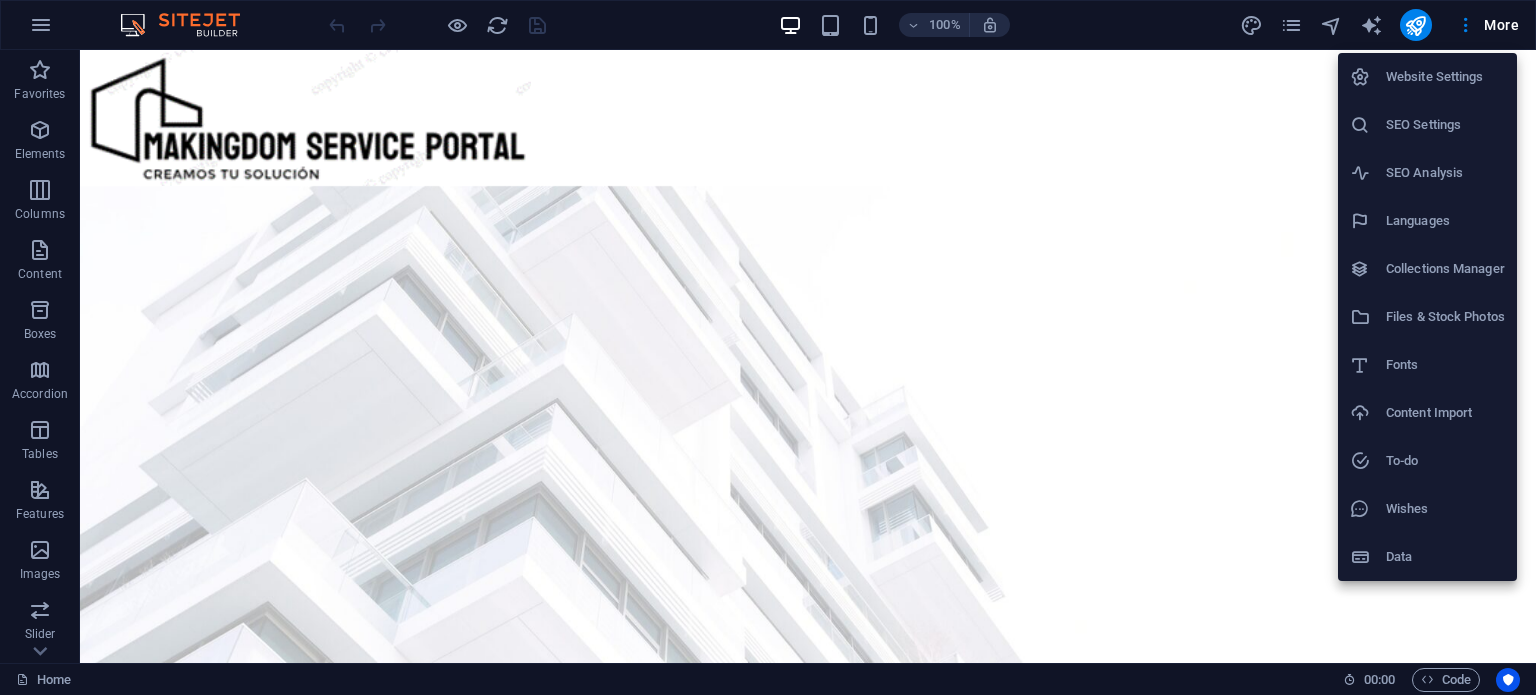 click on "SEO Settings" at bounding box center [1445, 125] 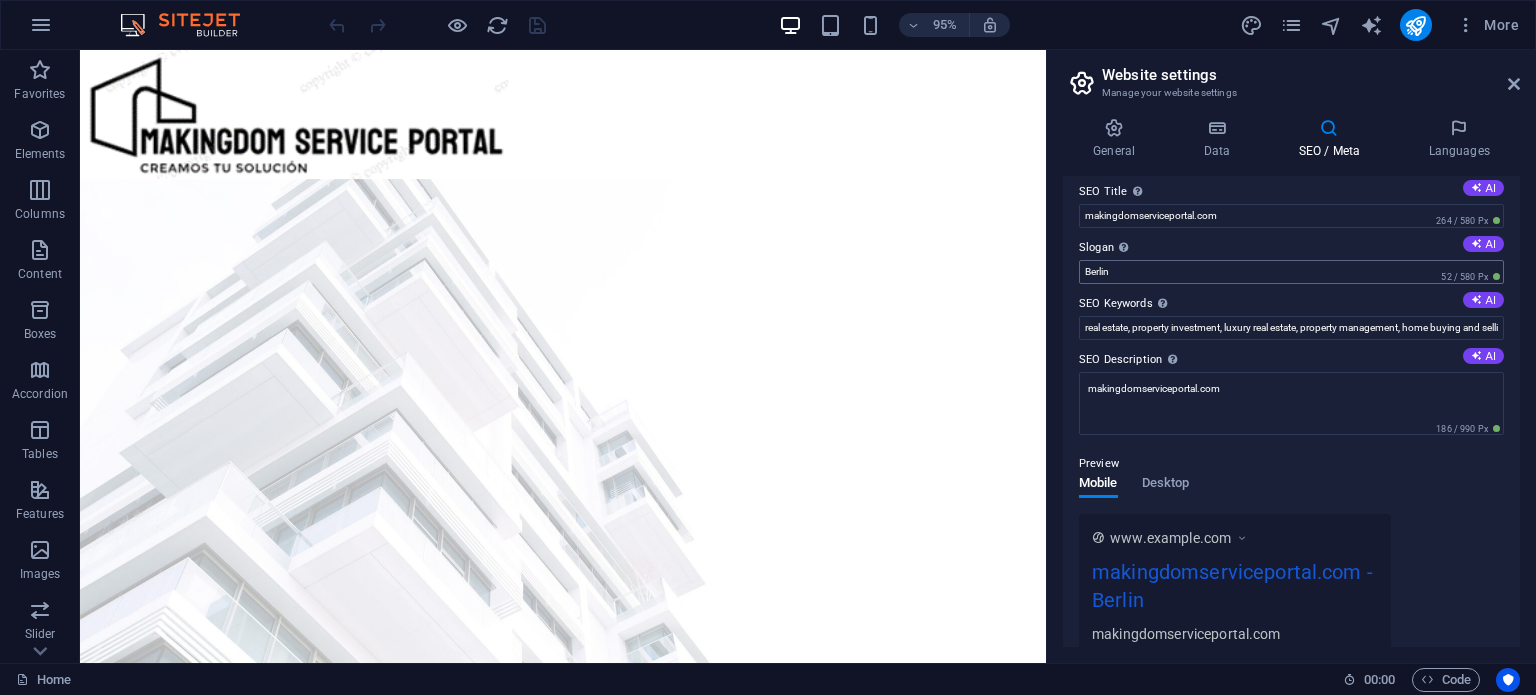 scroll, scrollTop: 0, scrollLeft: 0, axis: both 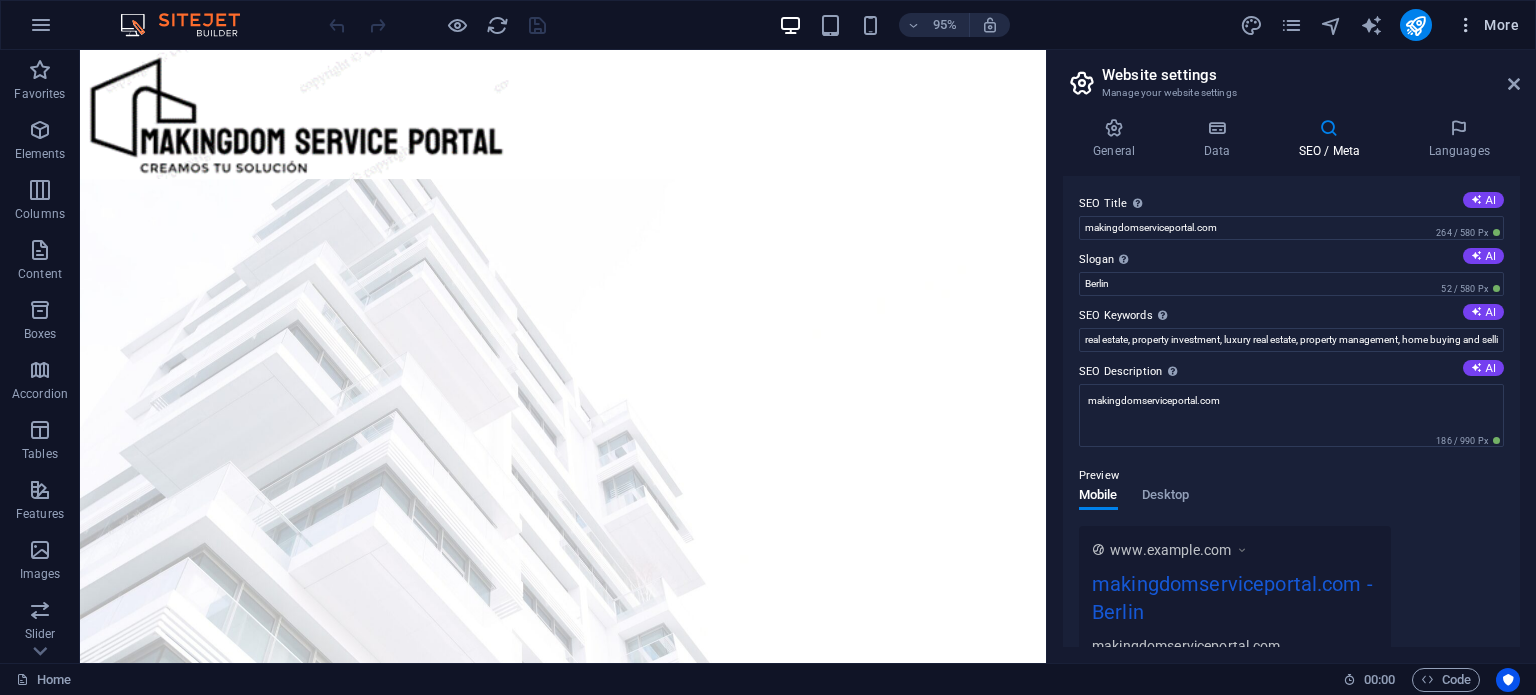 click at bounding box center (1466, 25) 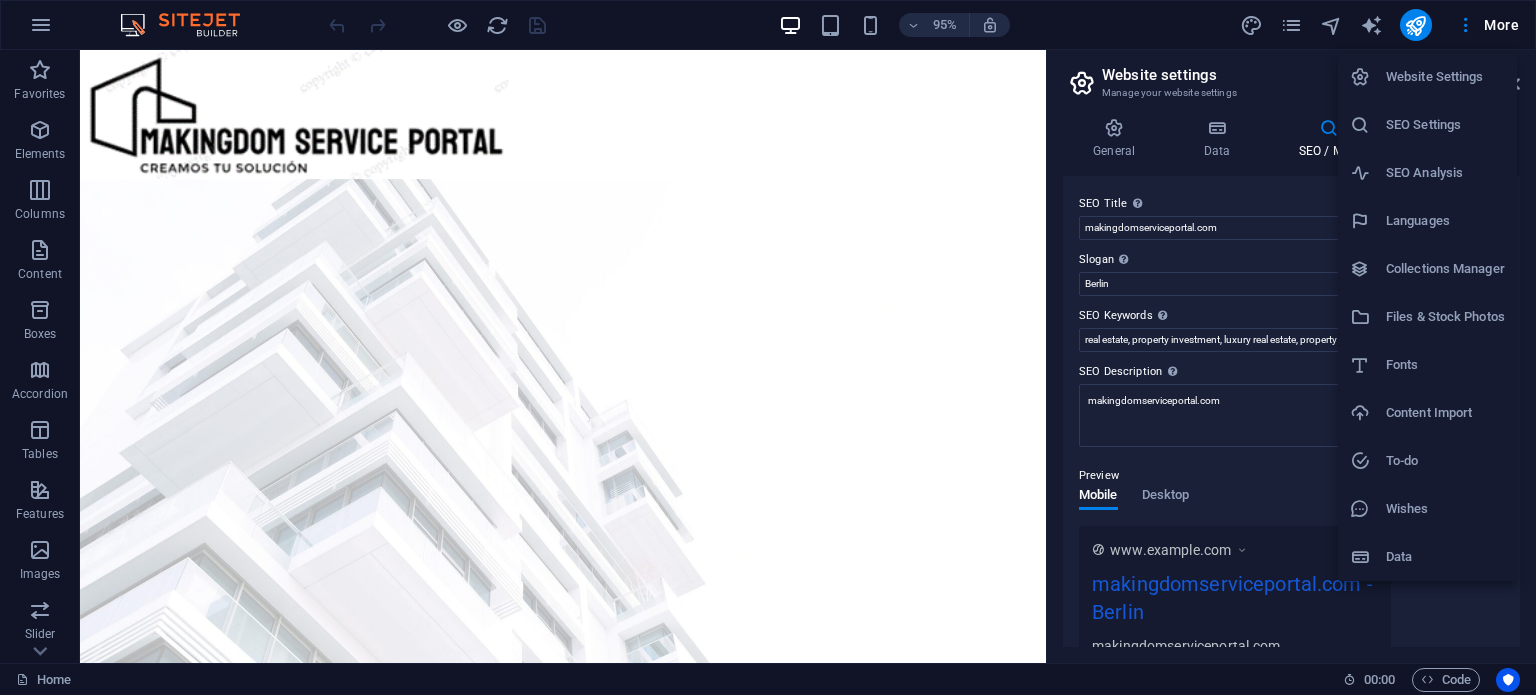 click at bounding box center [768, 347] 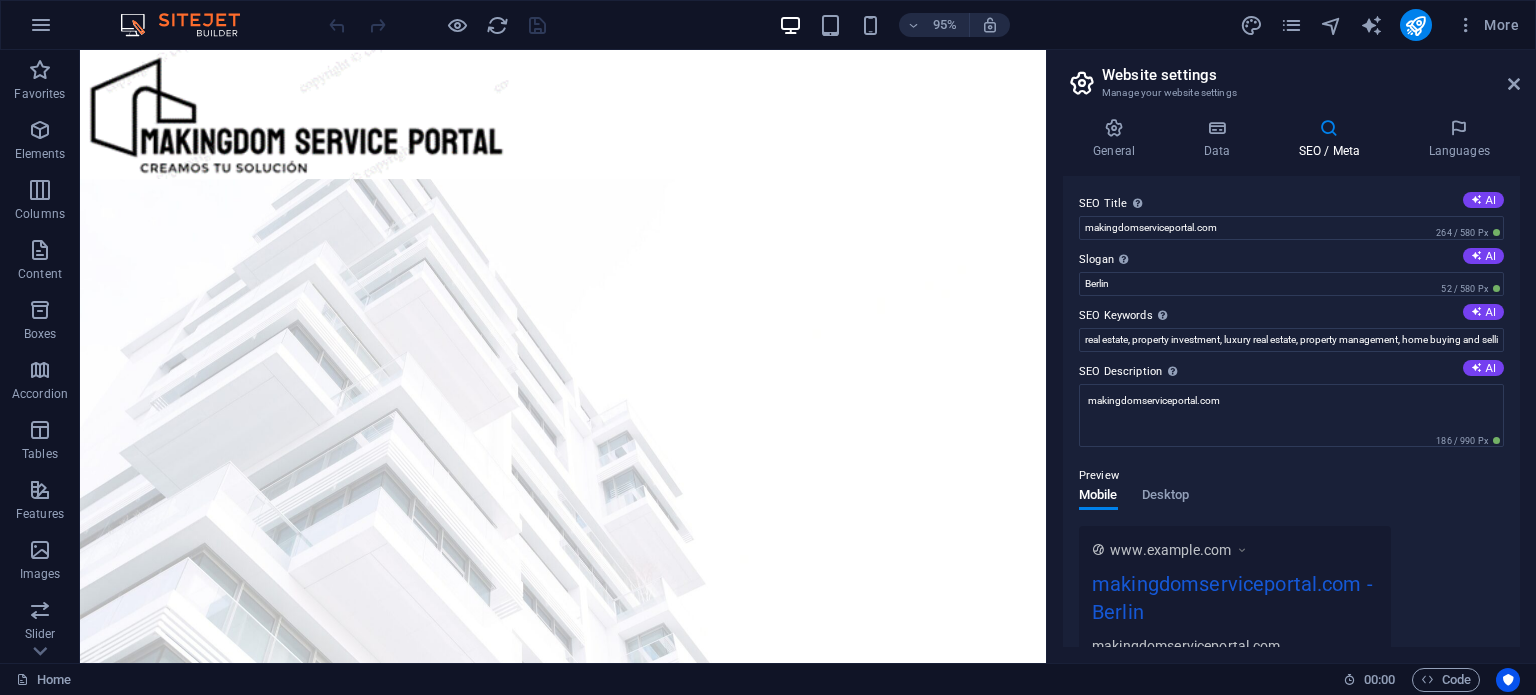 type 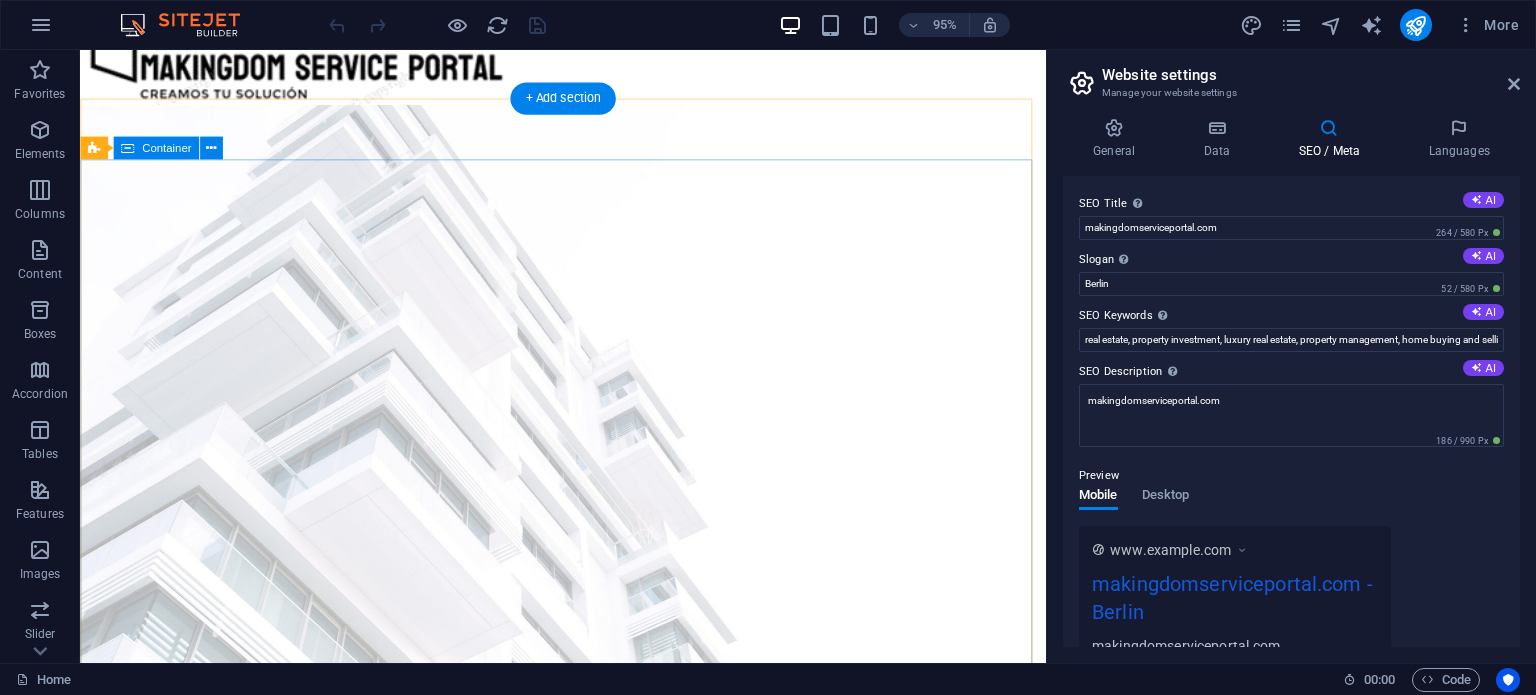 scroll, scrollTop: 76, scrollLeft: 0, axis: vertical 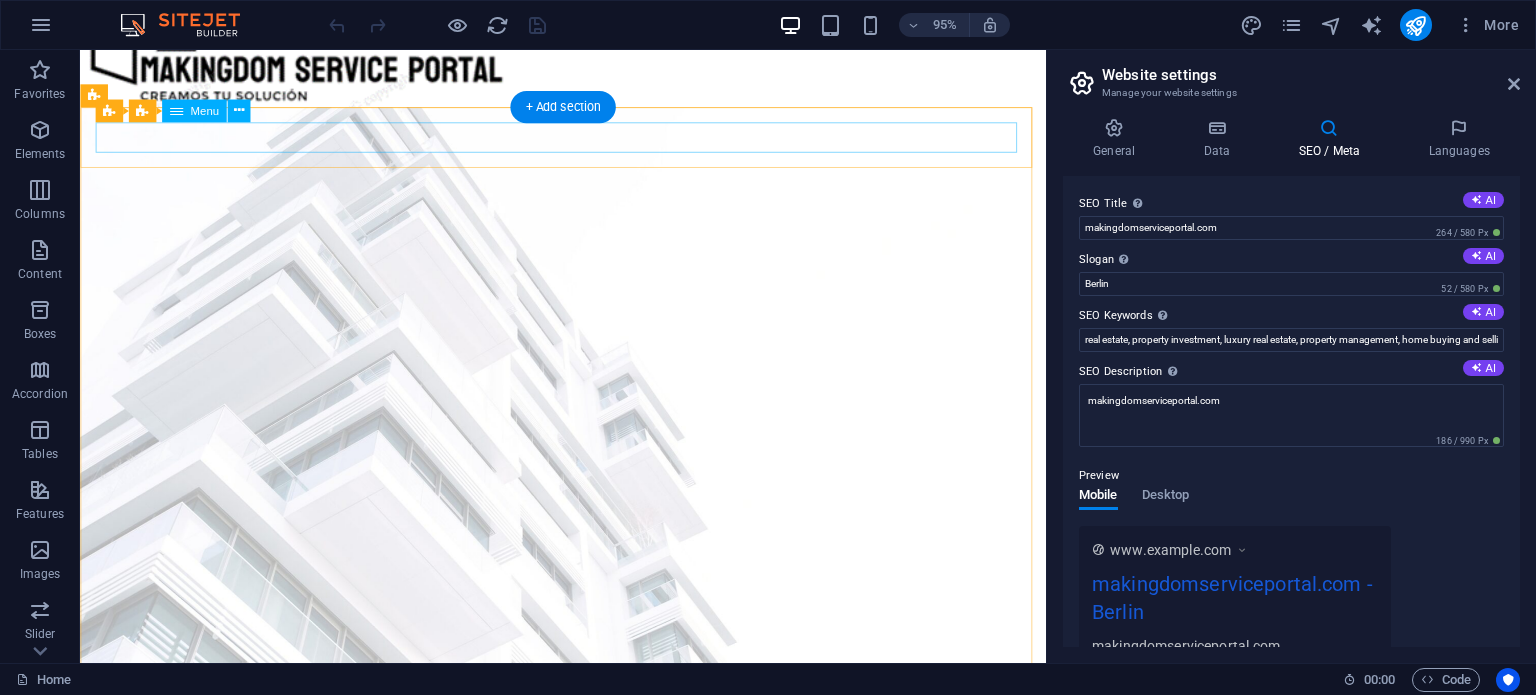 click on "Home PROYECTOS NORMATIVA Contacto" at bounding box center [588, 788] 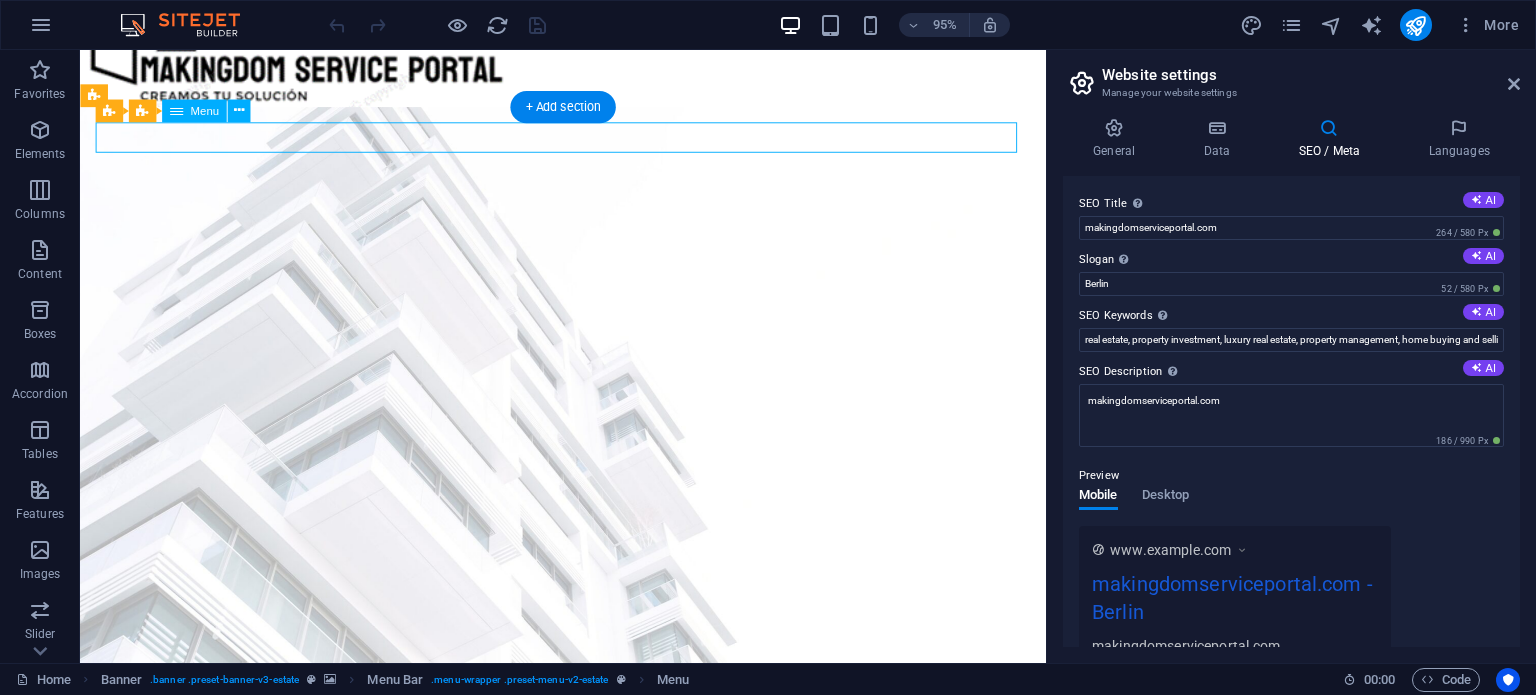 click on "Home PROYECTOS NORMATIVA Contacto" at bounding box center (588, 788) 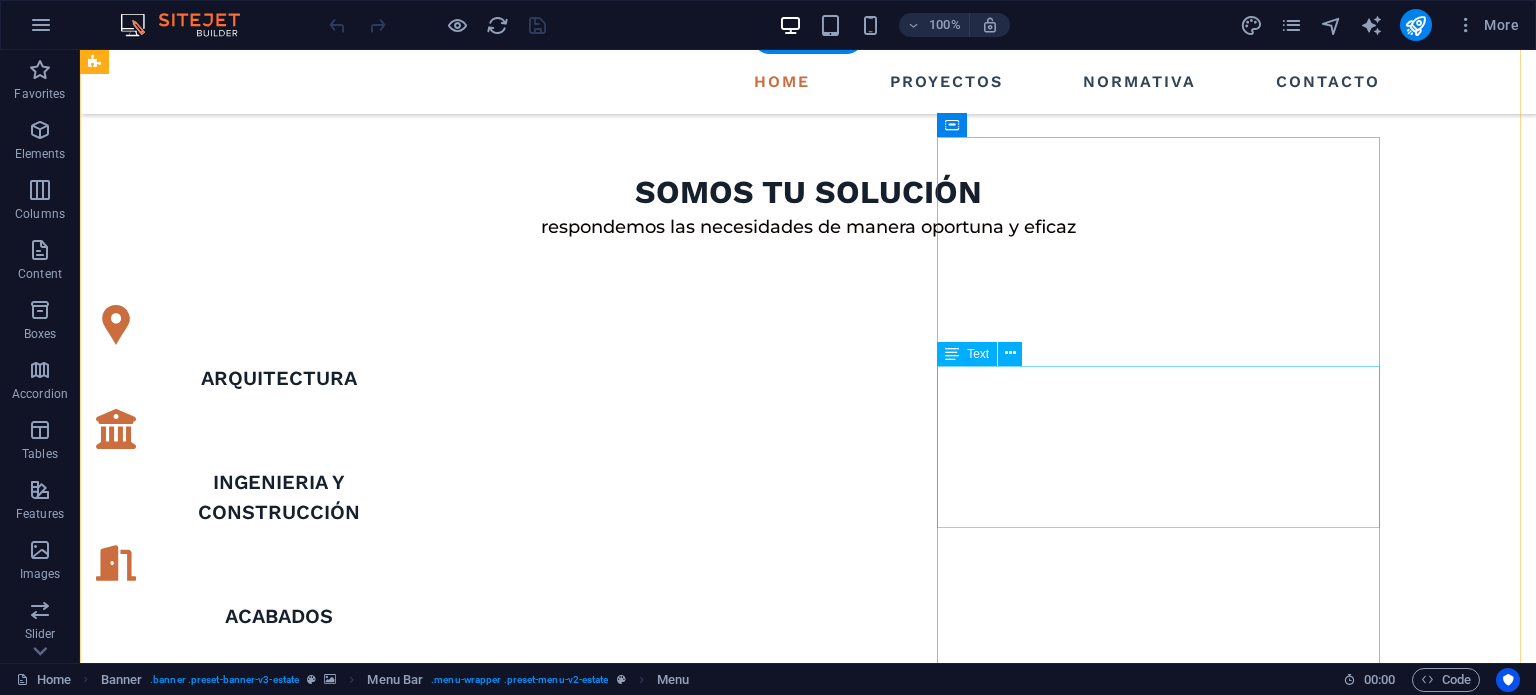 scroll, scrollTop: 2109, scrollLeft: 0, axis: vertical 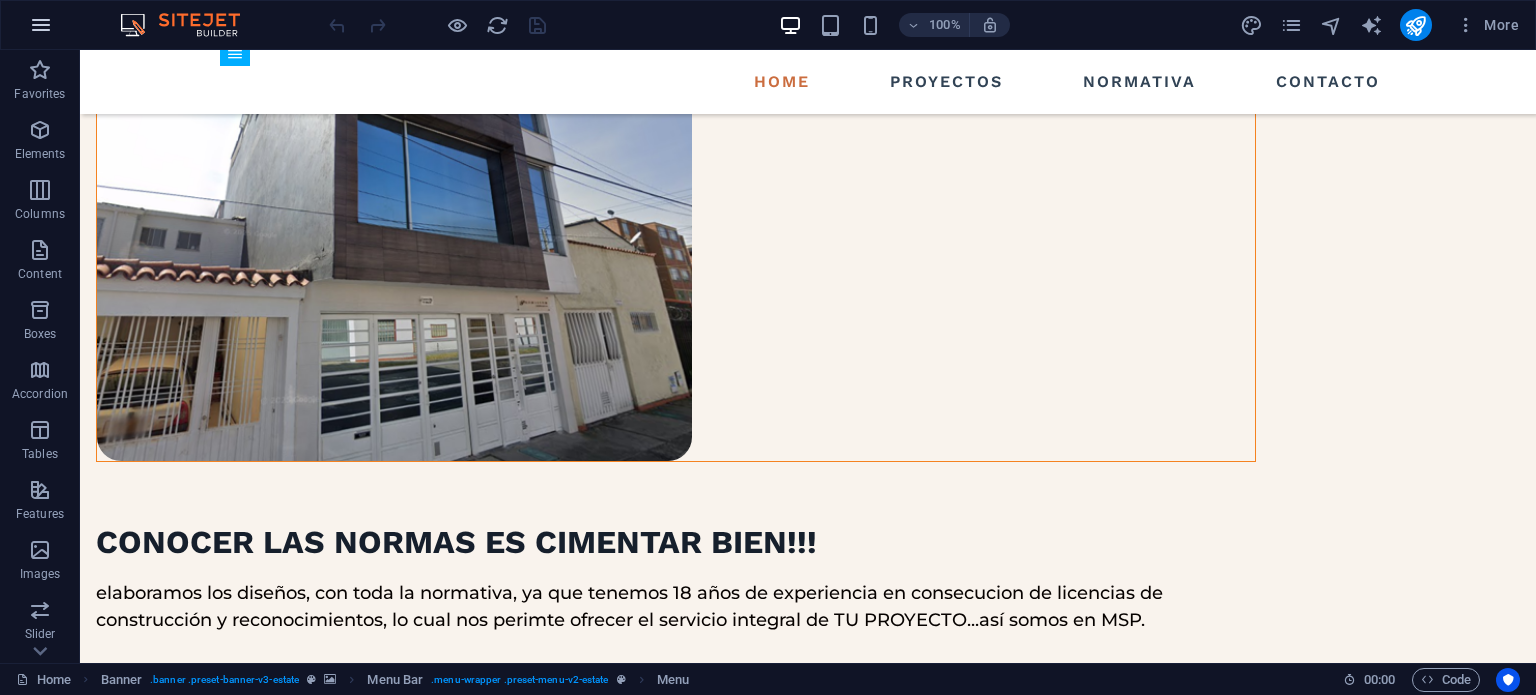 click at bounding box center [41, 25] 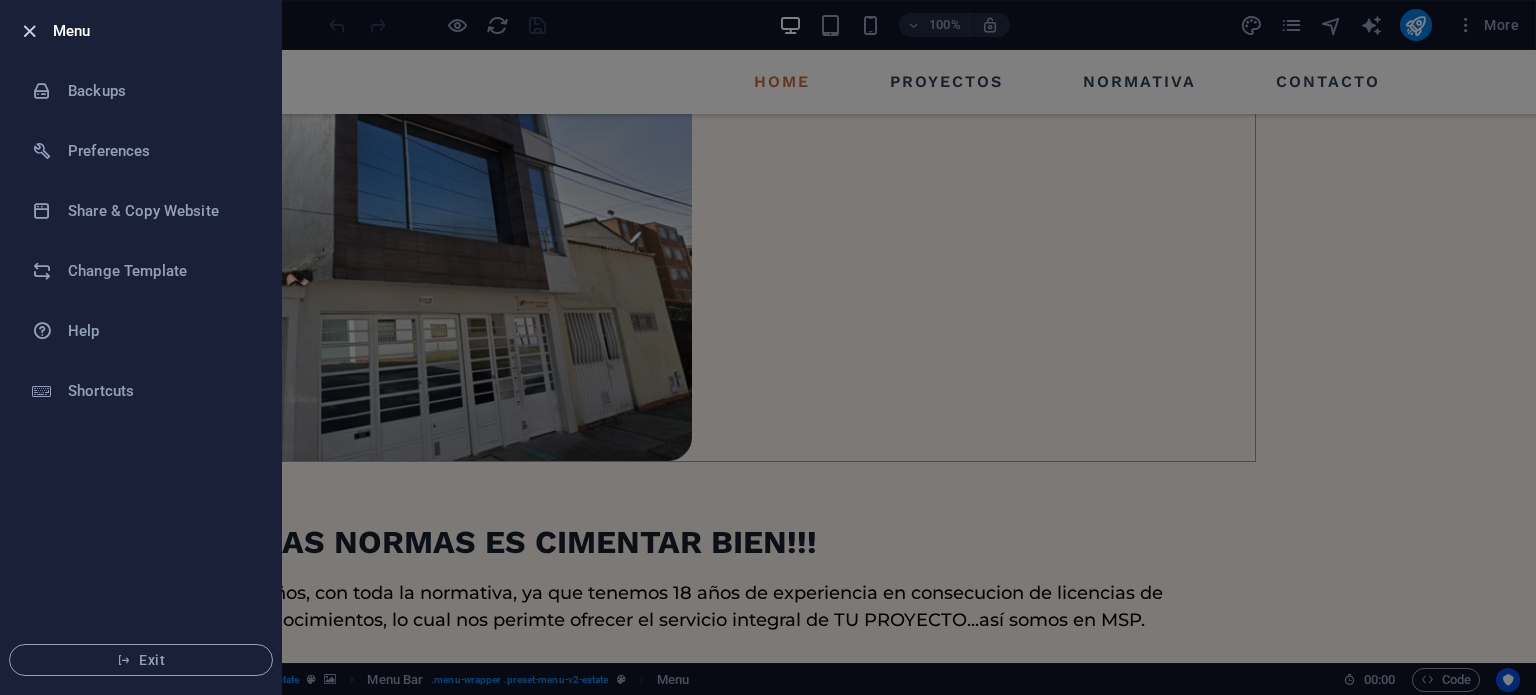 click on "Menu" at bounding box center (141, 31) 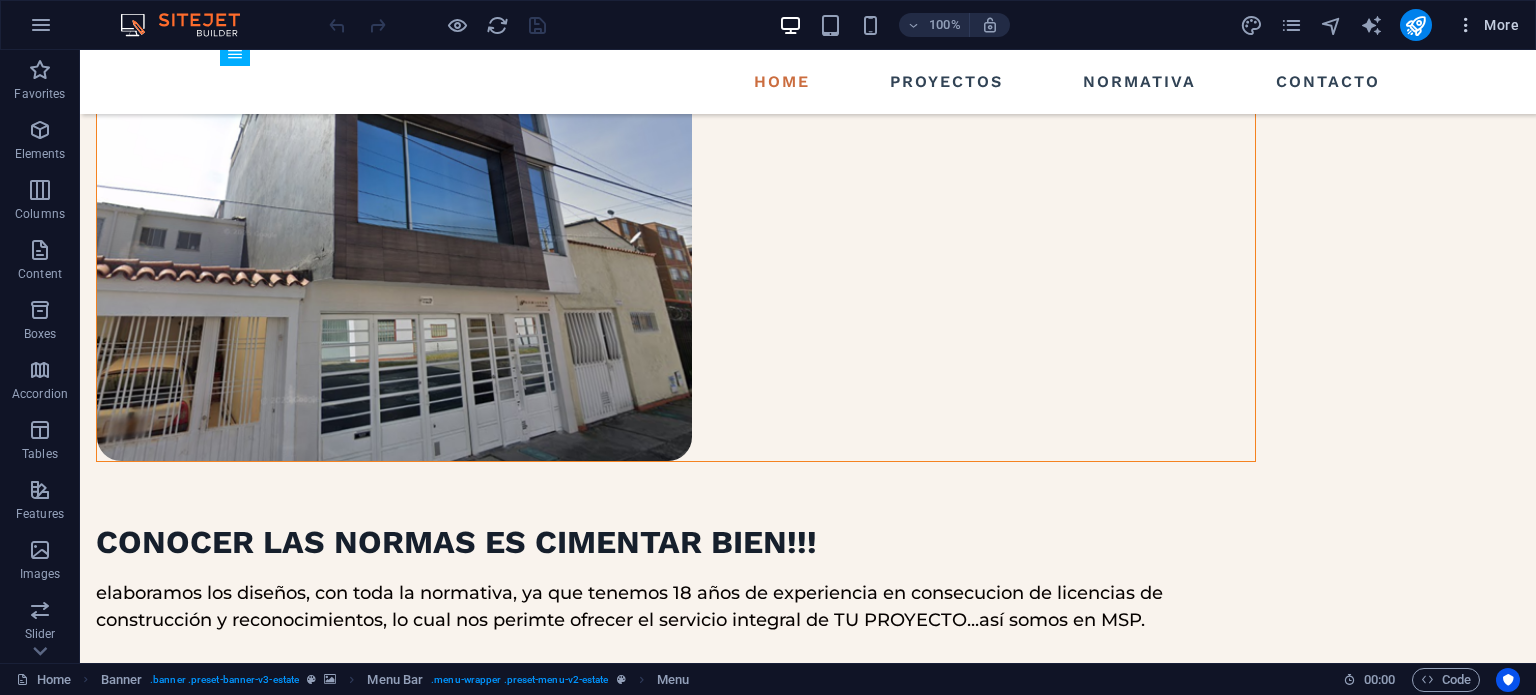 click on "More" at bounding box center (1487, 25) 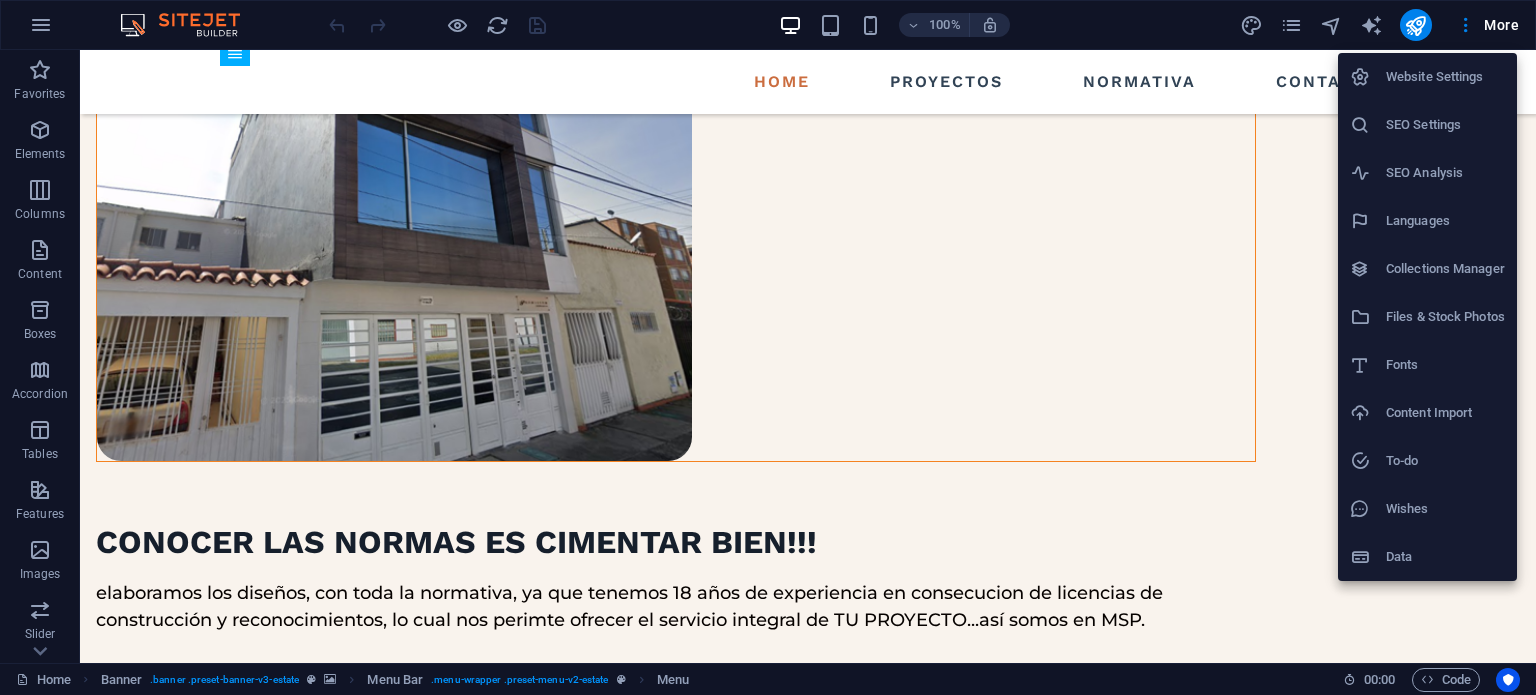 click at bounding box center (768, 347) 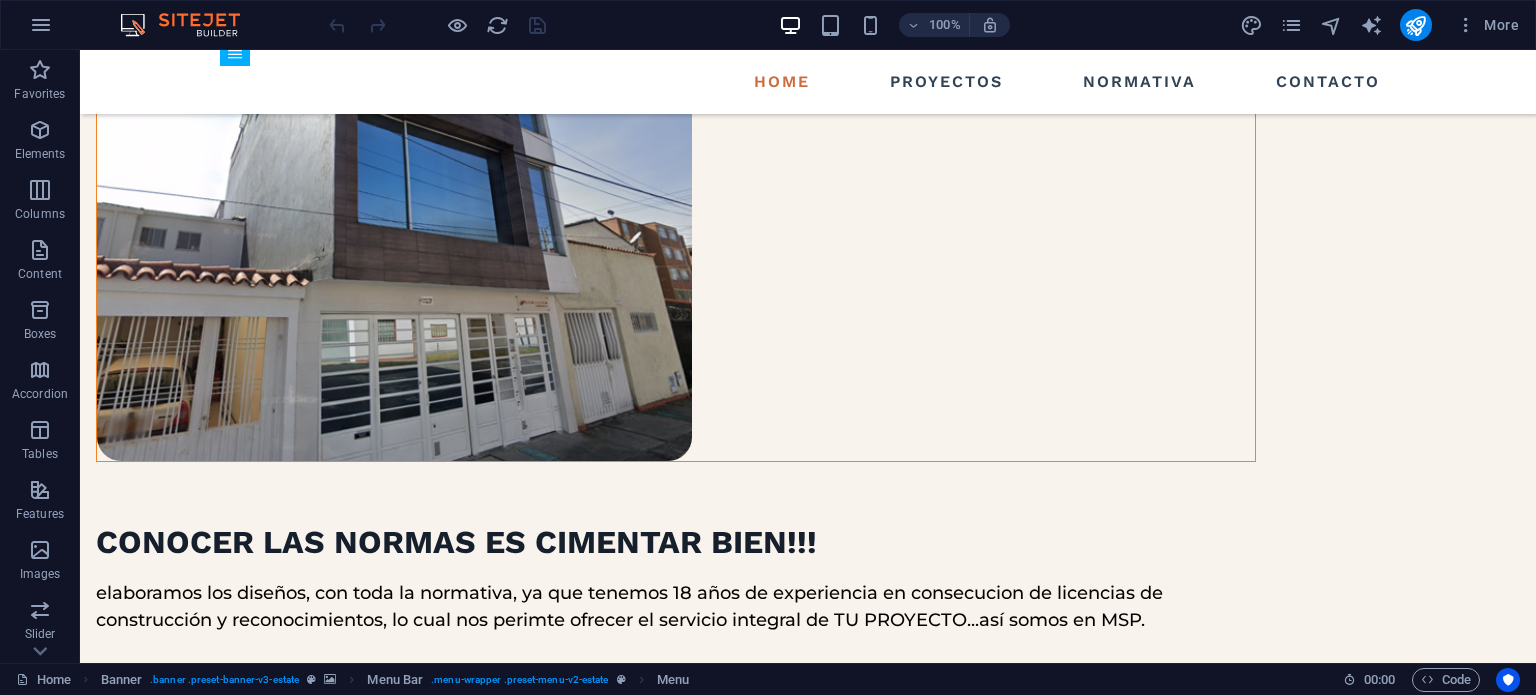 click at bounding box center [1291, 25] 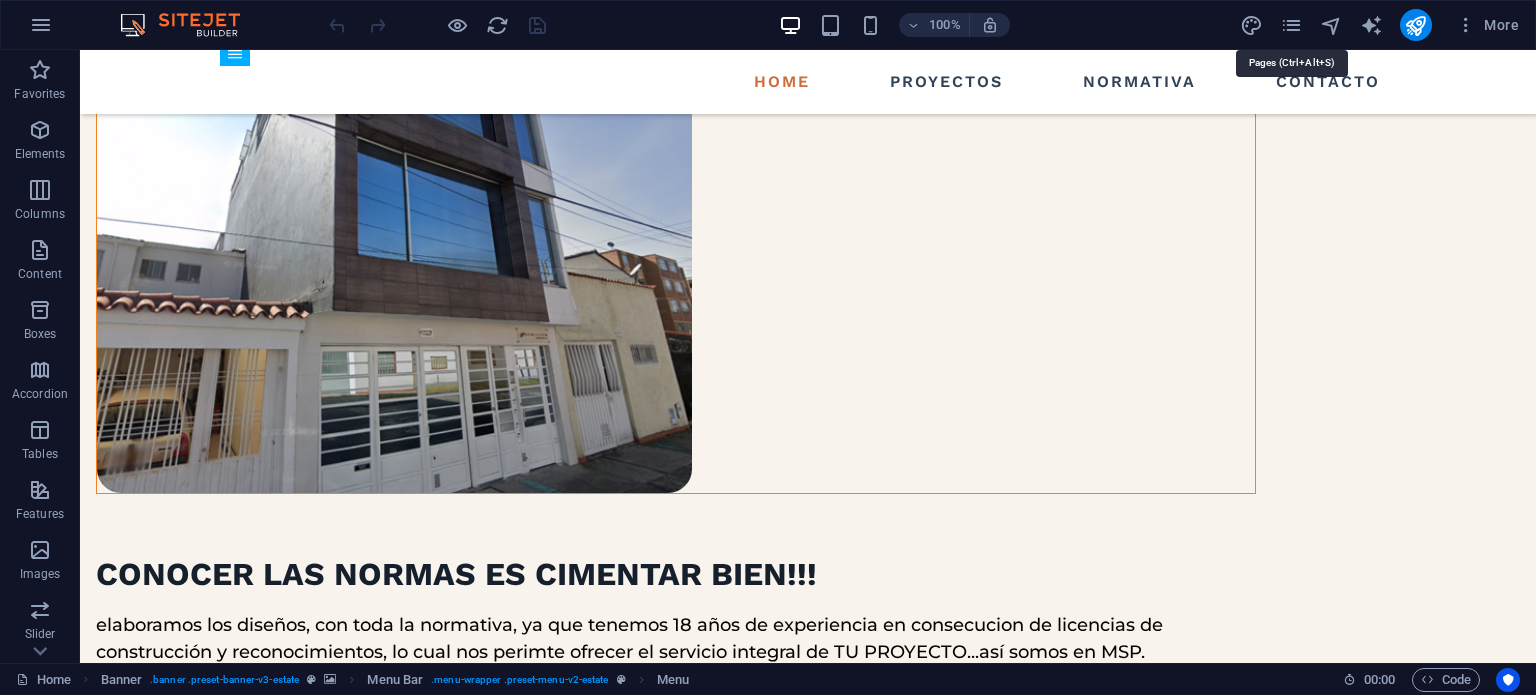 scroll, scrollTop: 2041, scrollLeft: 0, axis: vertical 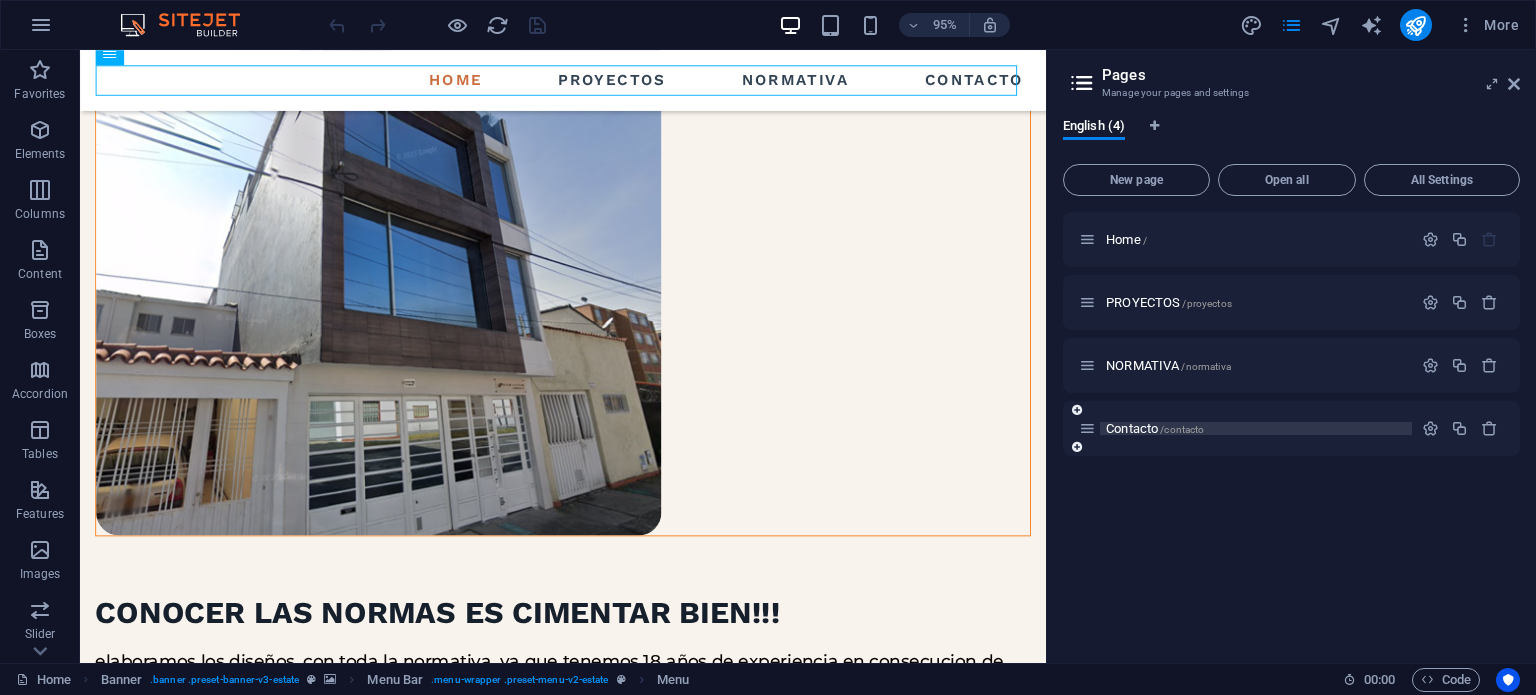 click on "Contacto /contacto" at bounding box center (1155, 428) 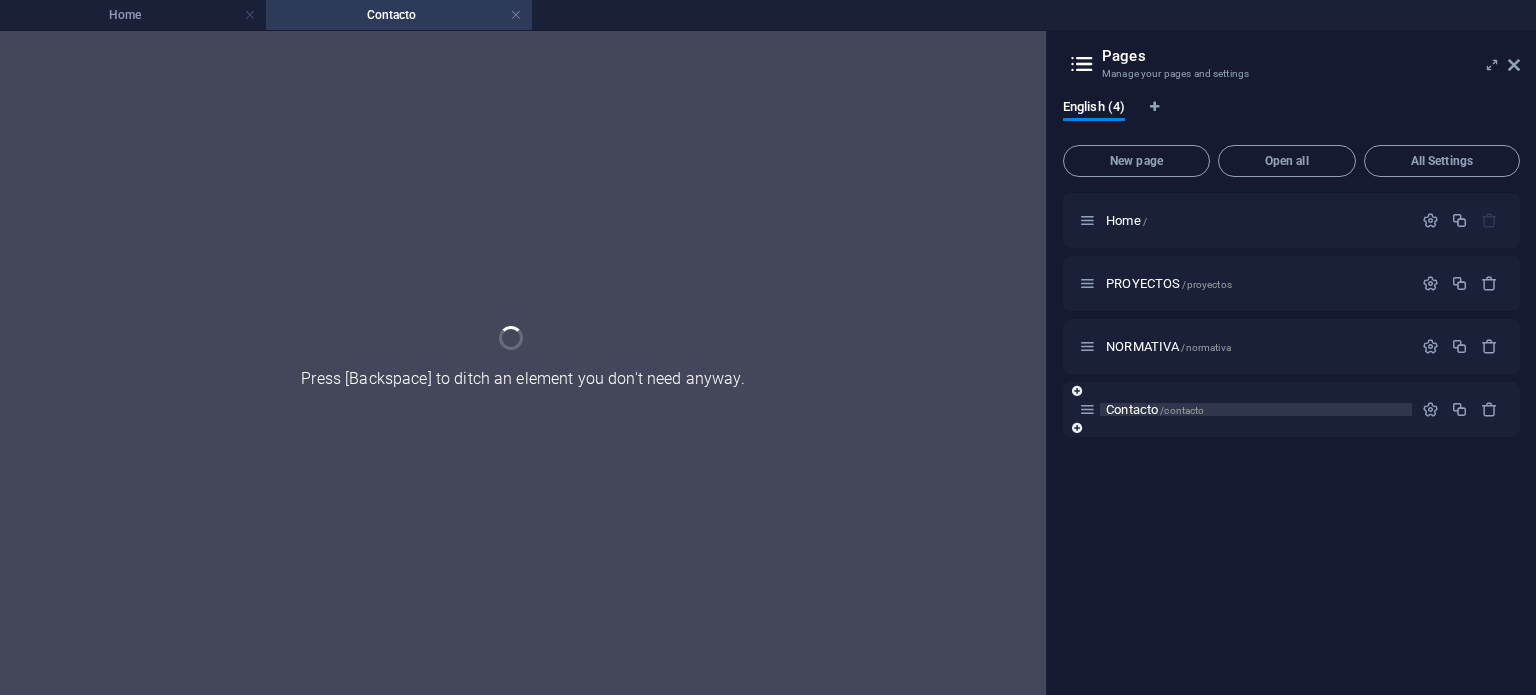 scroll, scrollTop: 0, scrollLeft: 0, axis: both 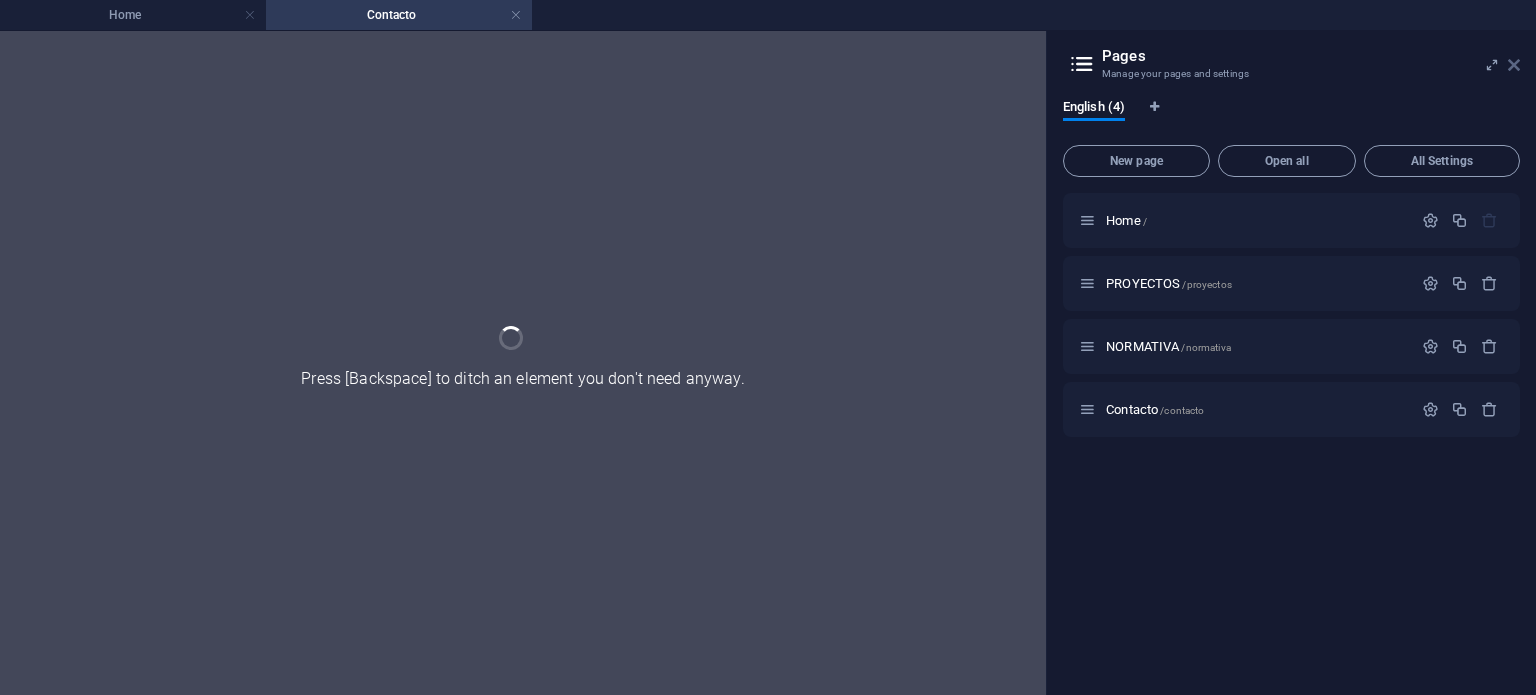 click at bounding box center [1514, 65] 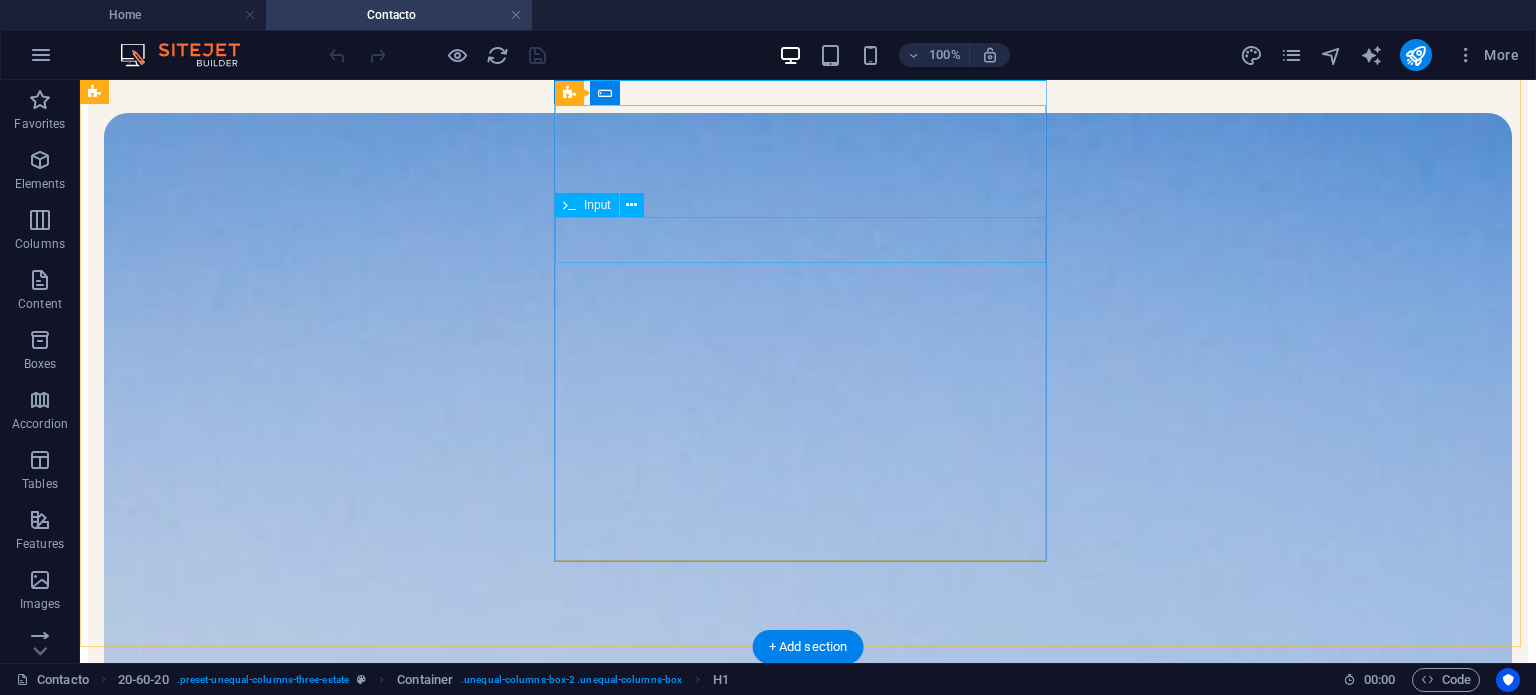 scroll, scrollTop: 0, scrollLeft: 0, axis: both 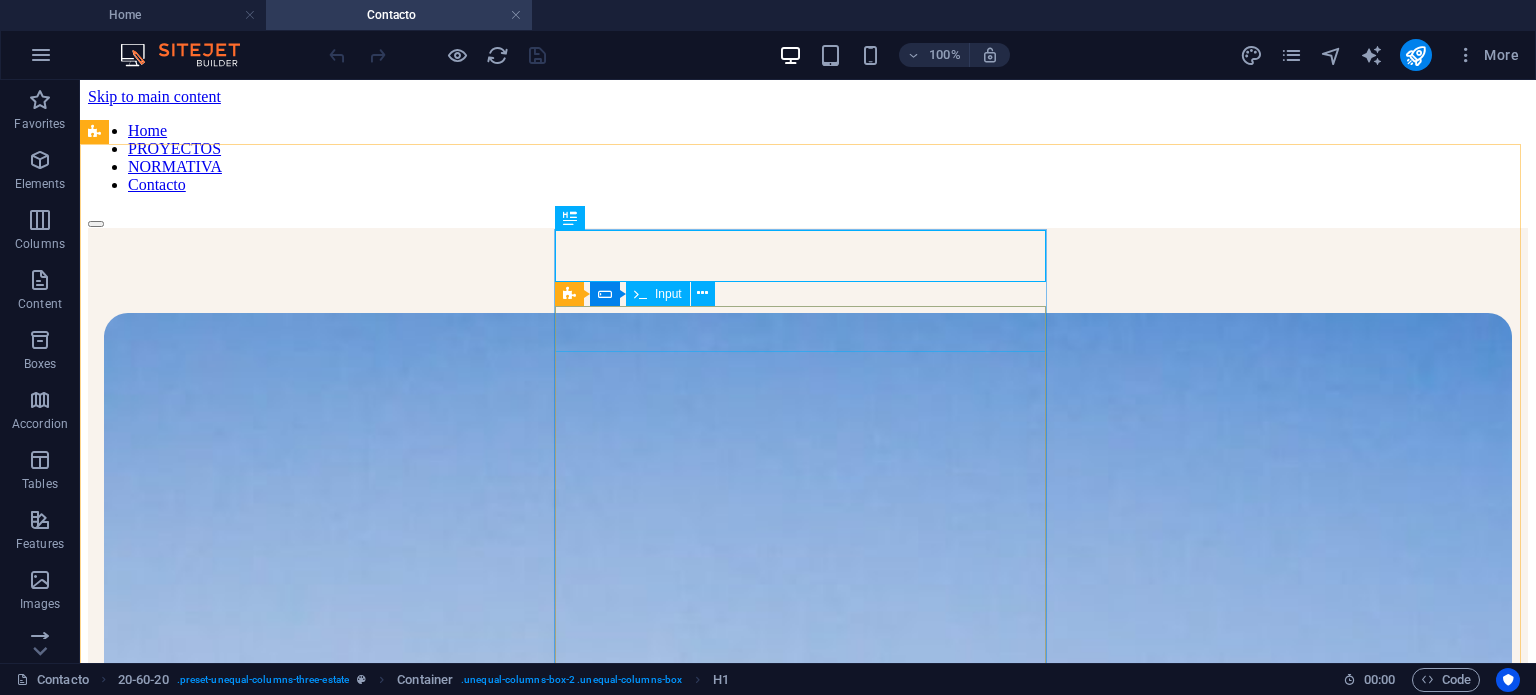 click at bounding box center (640, 294) 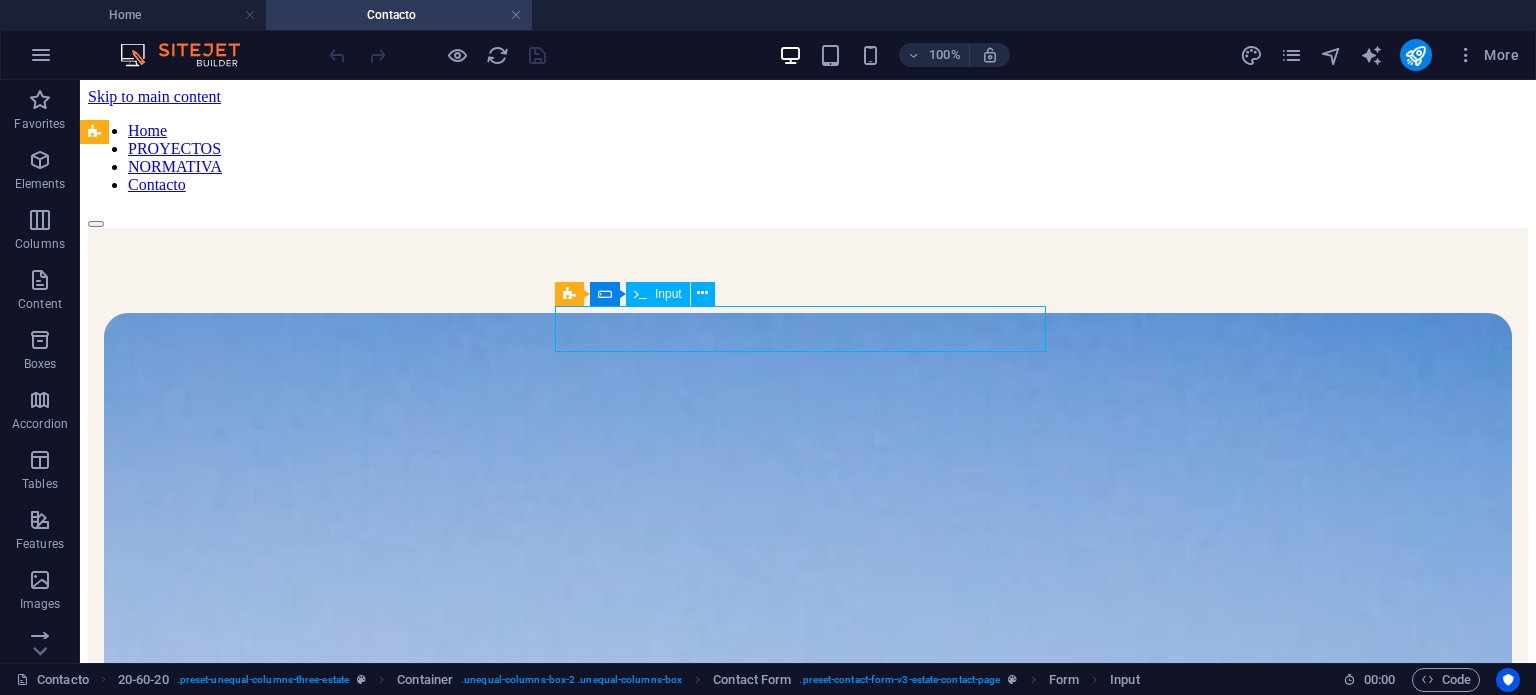 click at bounding box center [640, 294] 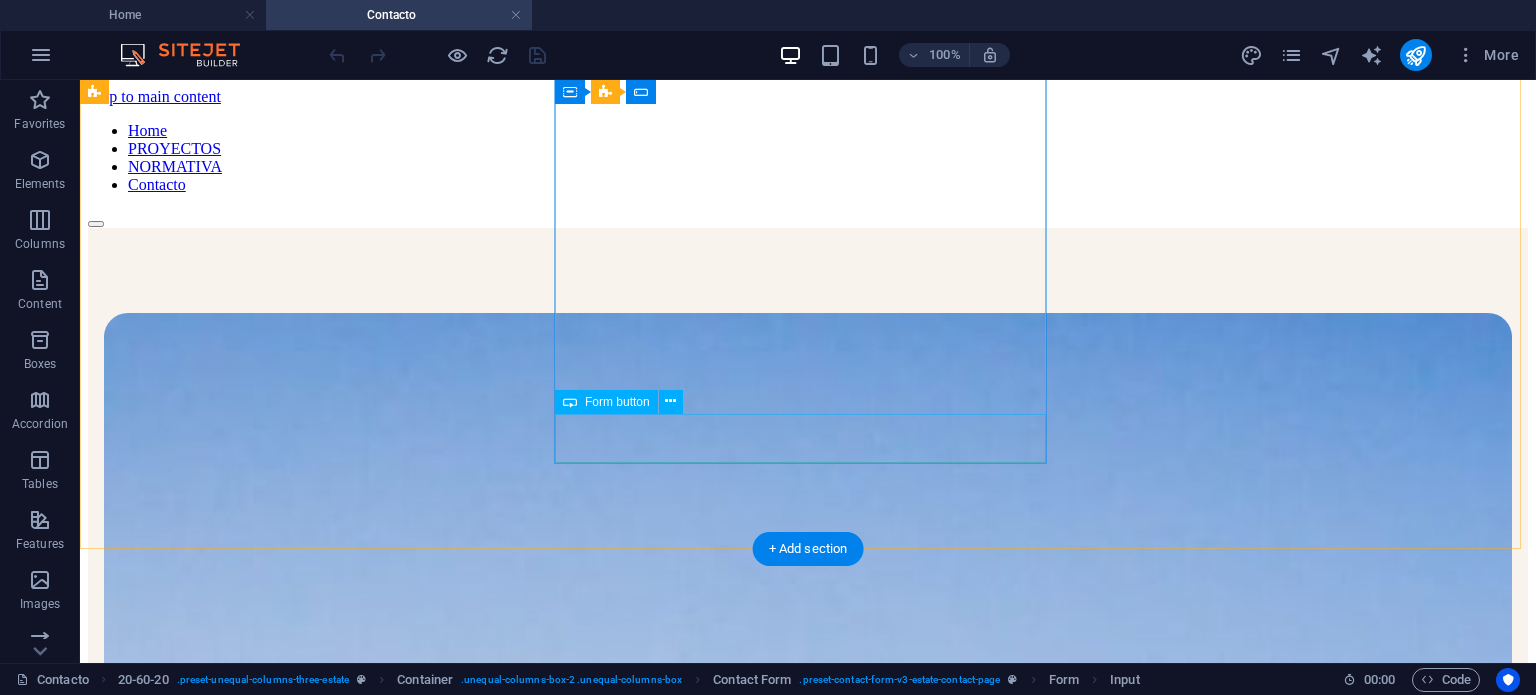 scroll, scrollTop: 307, scrollLeft: 0, axis: vertical 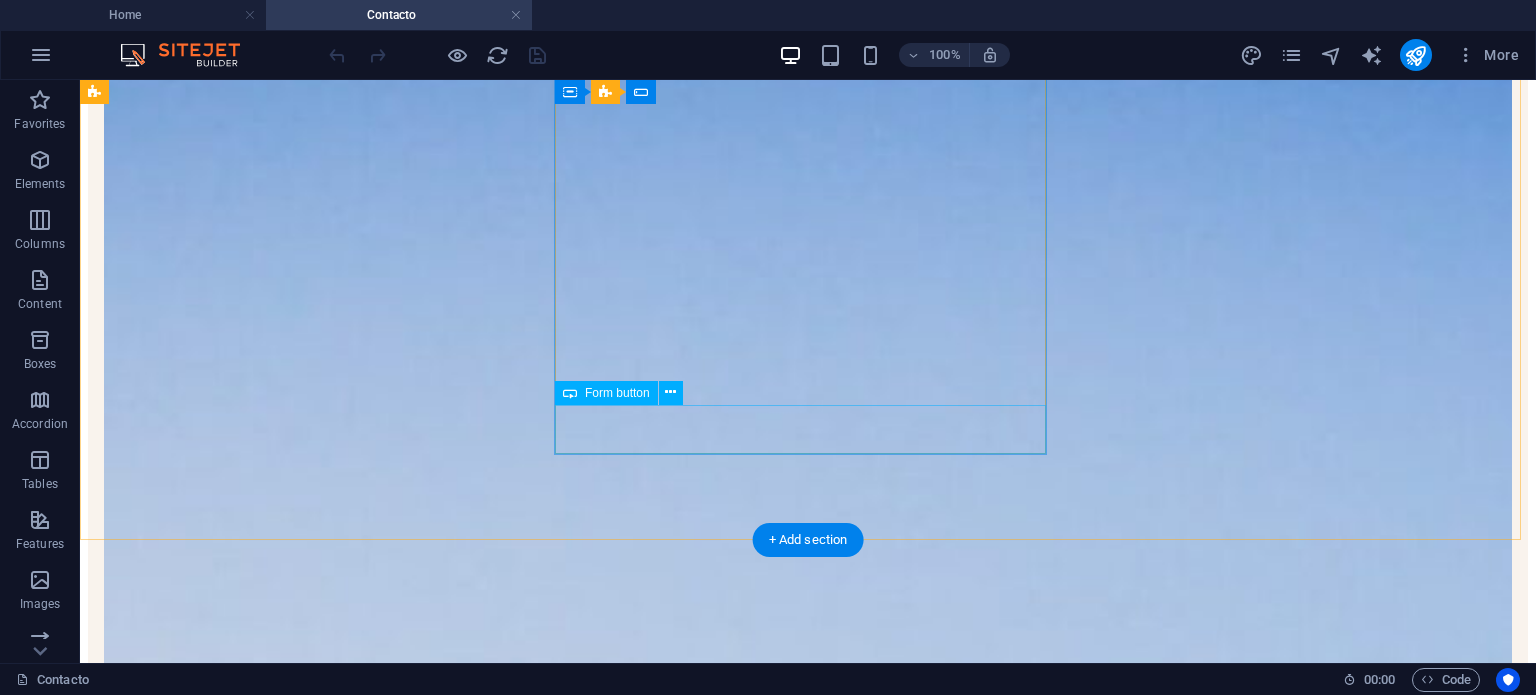 click on "enviar" at bounding box center [808, 2701] 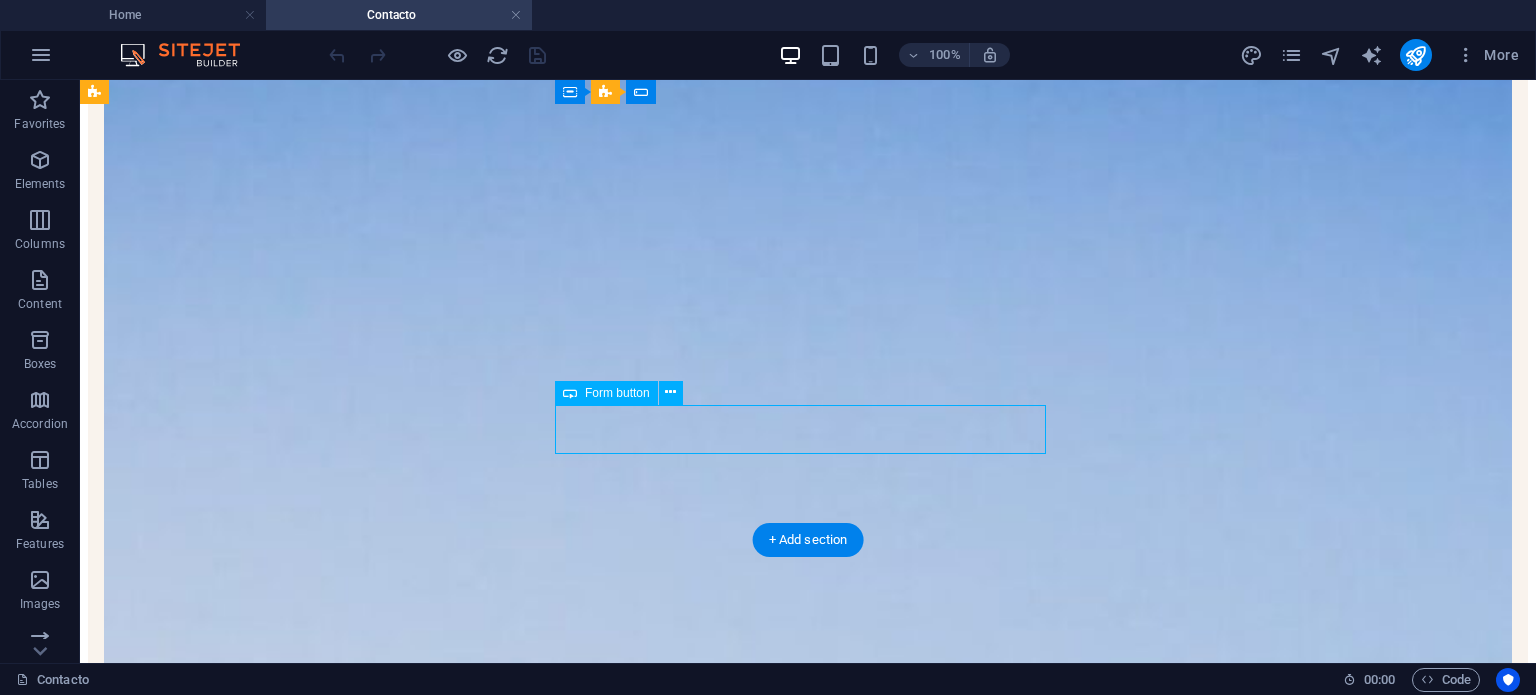 click on "enviar" at bounding box center [808, 2701] 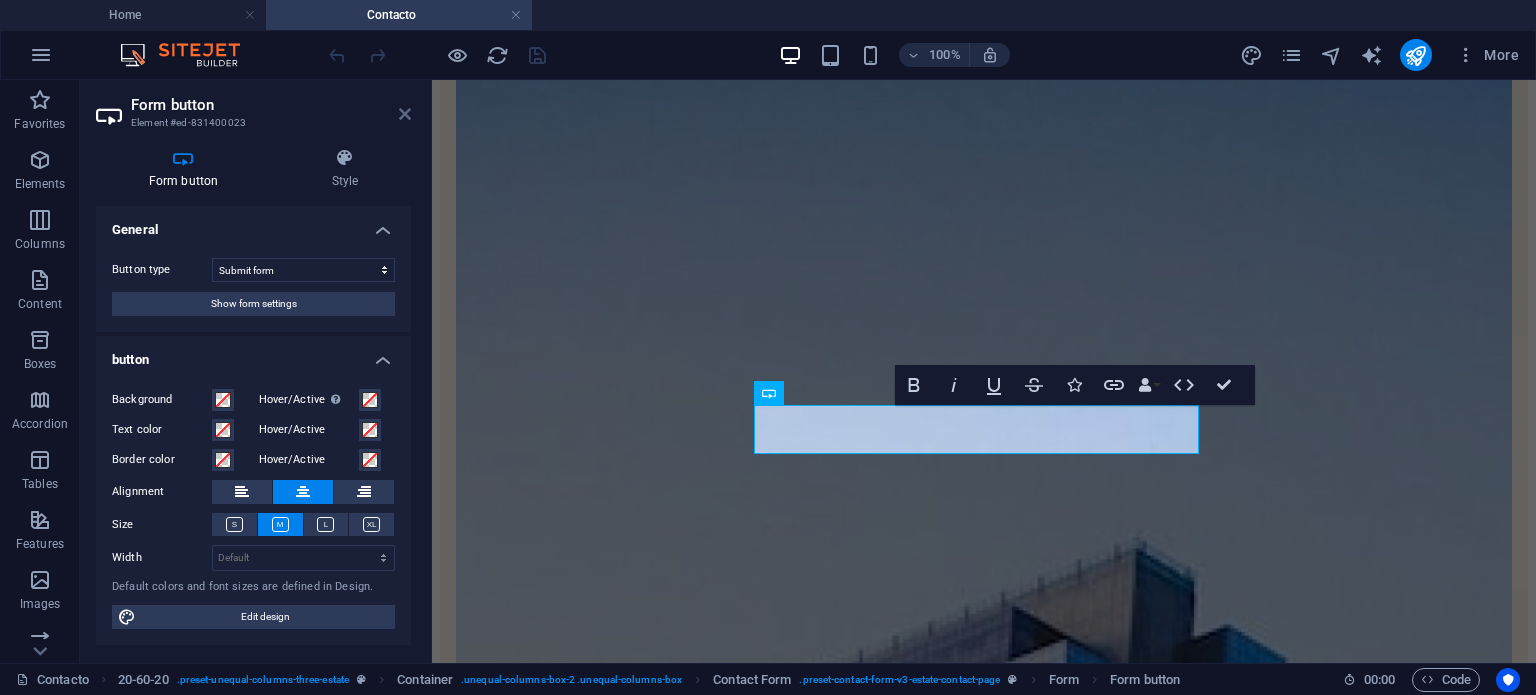 click at bounding box center [405, 114] 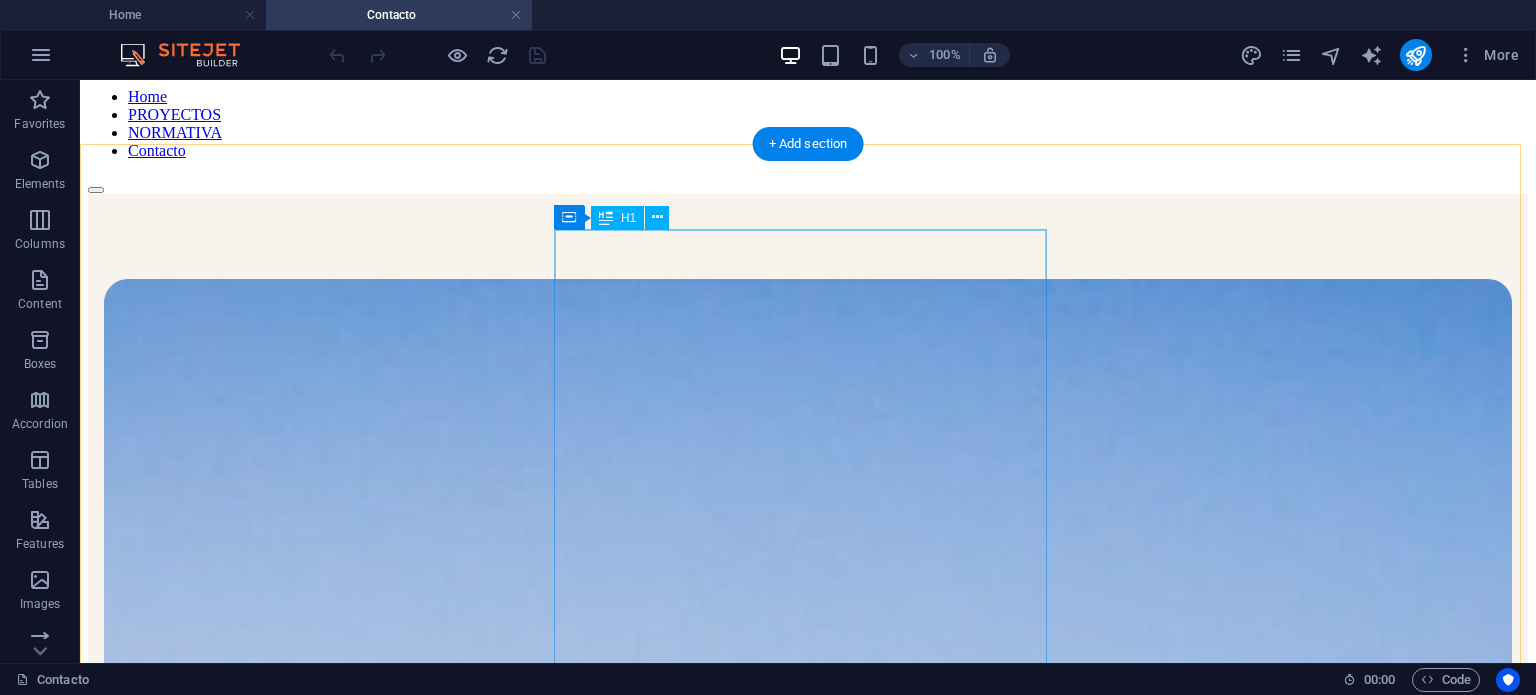 scroll, scrollTop: 0, scrollLeft: 0, axis: both 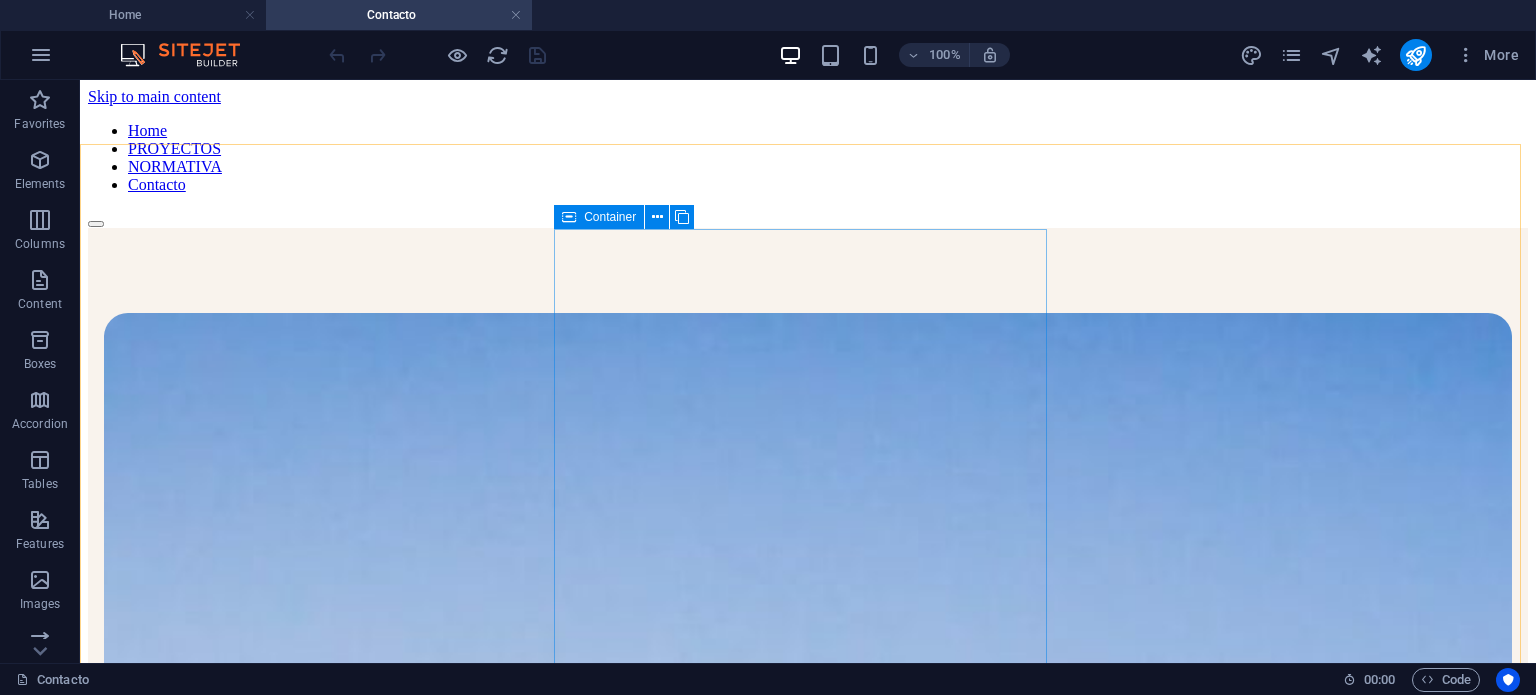 click at bounding box center [569, 217] 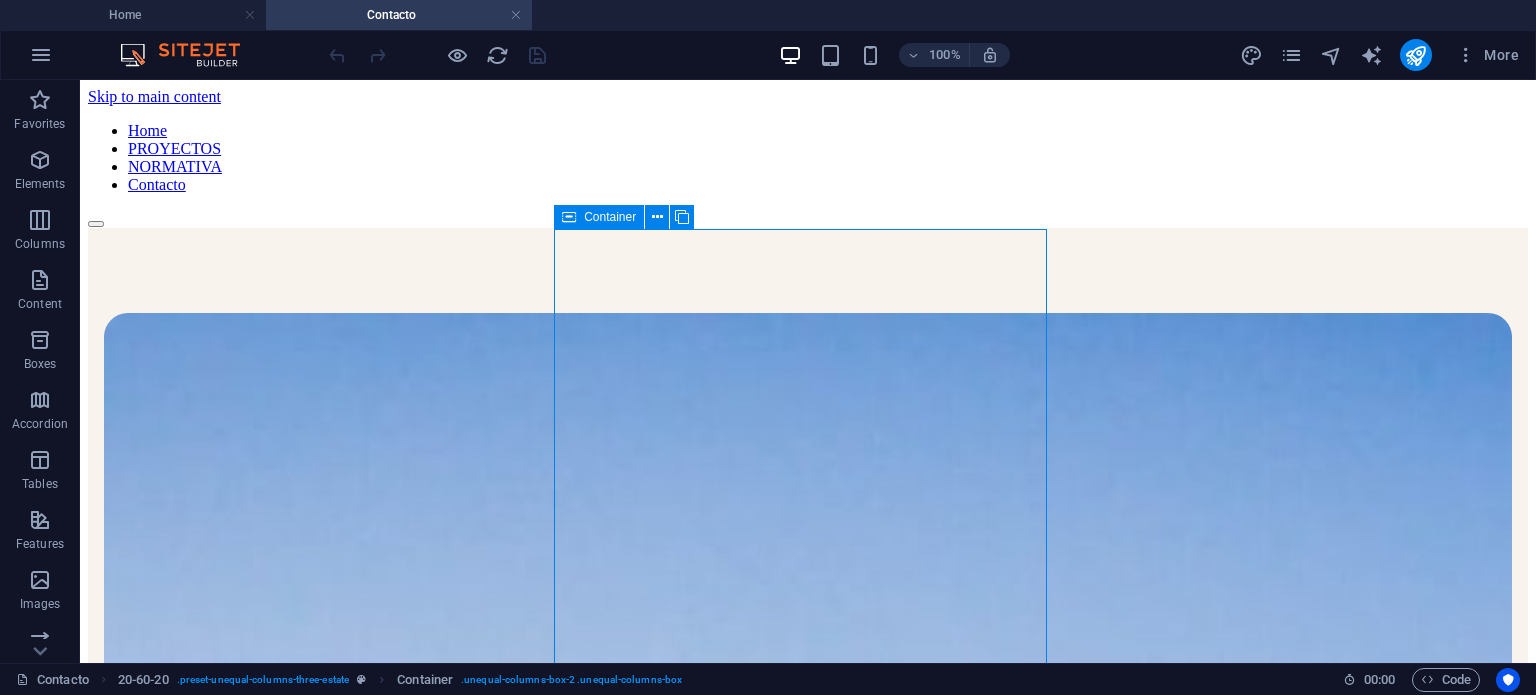click at bounding box center [569, 217] 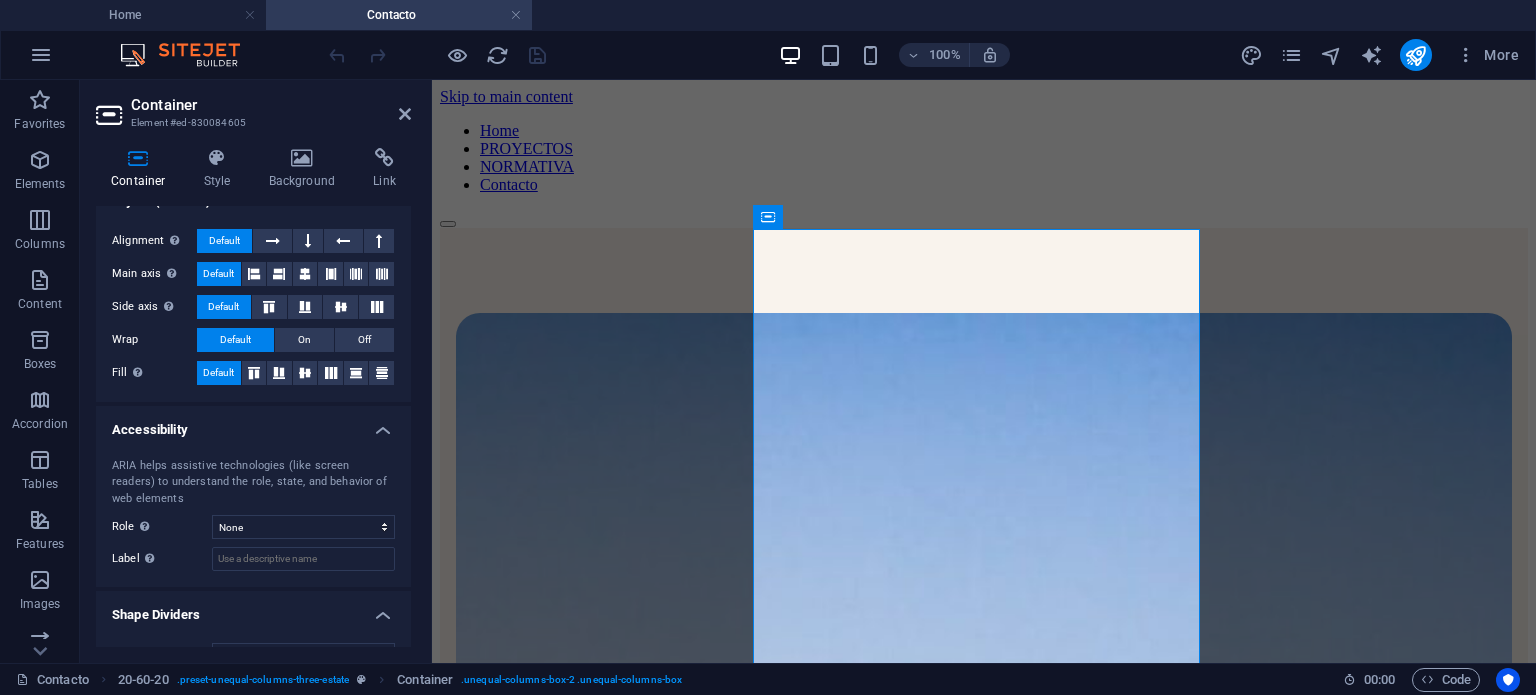 scroll, scrollTop: 366, scrollLeft: 0, axis: vertical 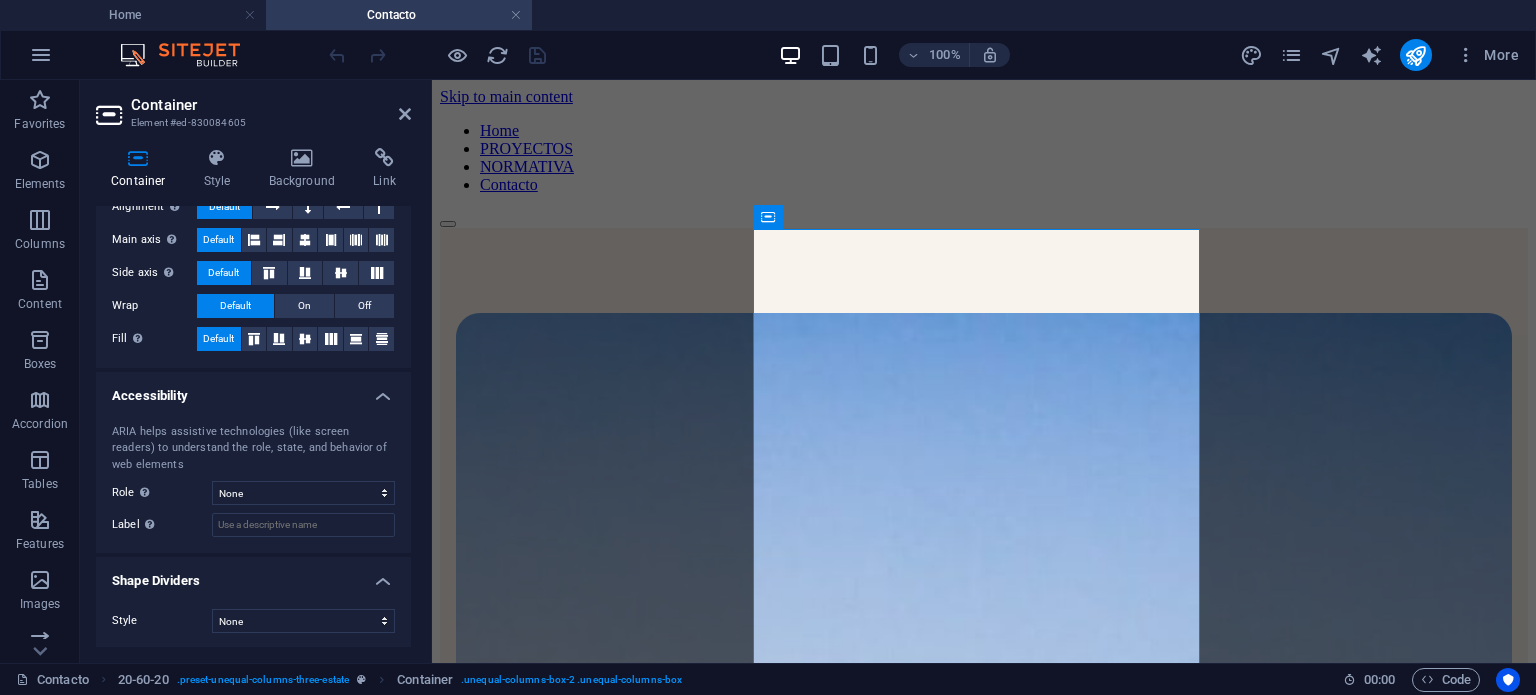 click on "Container Style Background Link Size Height Default px rem % vh vw Min. height None px rem % vh vw Width Default px rem % em vh vw Min. width None px rem % vh vw Content width Default Custom width Width Default px rem % em vh vw Min. width None px rem % vh vw Default padding Custom spacing Default content width and padding can be changed under Design. Edit design Layout (Flexbox) Alignment Determines the flex direction. Default Main axis Determine how elements should behave along the main axis inside this container (justify content). Default Side axis Control the vertical direction of the element inside of the container (align items). Default Wrap Default On Off Fill Controls the distances and direction of elements on the y-axis across several lines (align content). Default Accessibility ARIA helps assistive technologies (like screen readers) to understand the role, state, and behavior of web elements Role The ARIA role defines the purpose of an element.  None Alert Article Banner Comment Fan" at bounding box center (253, 397) 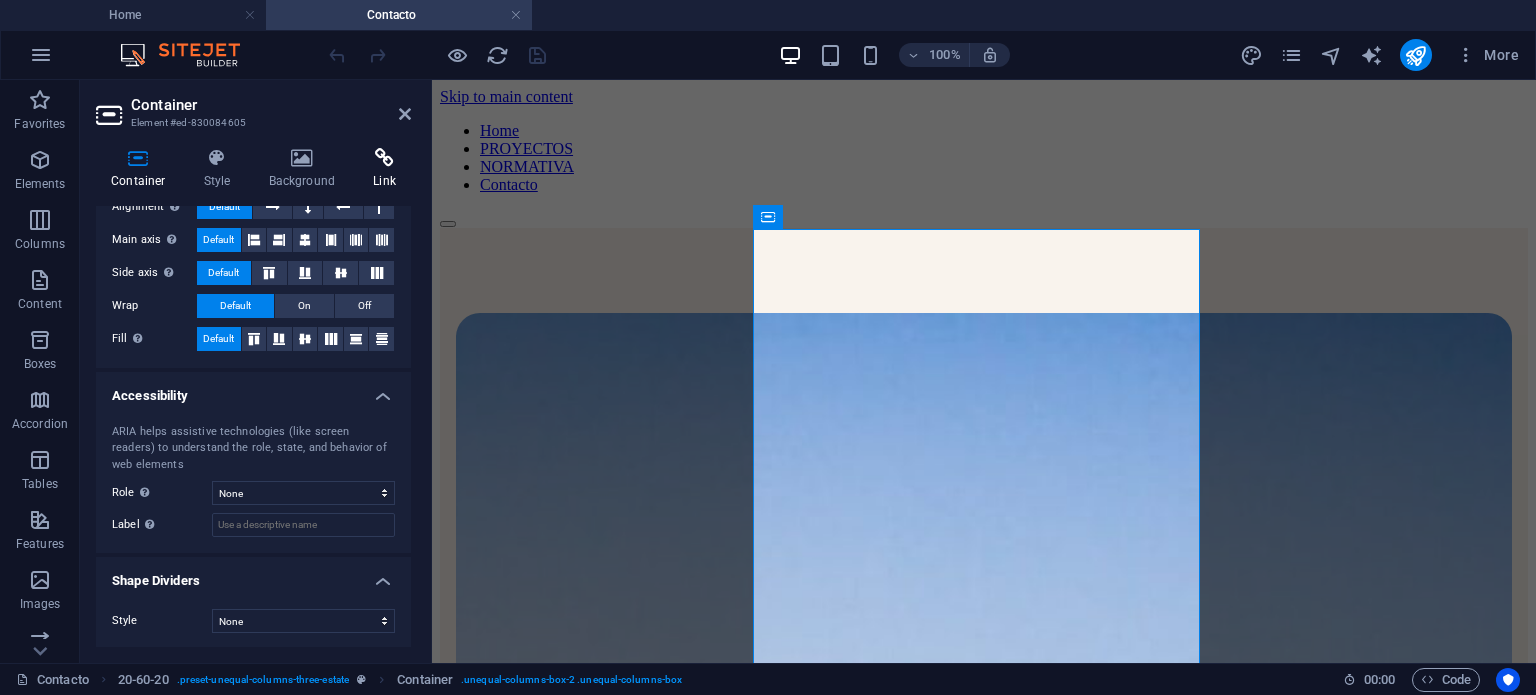 click on "Link" at bounding box center (384, 169) 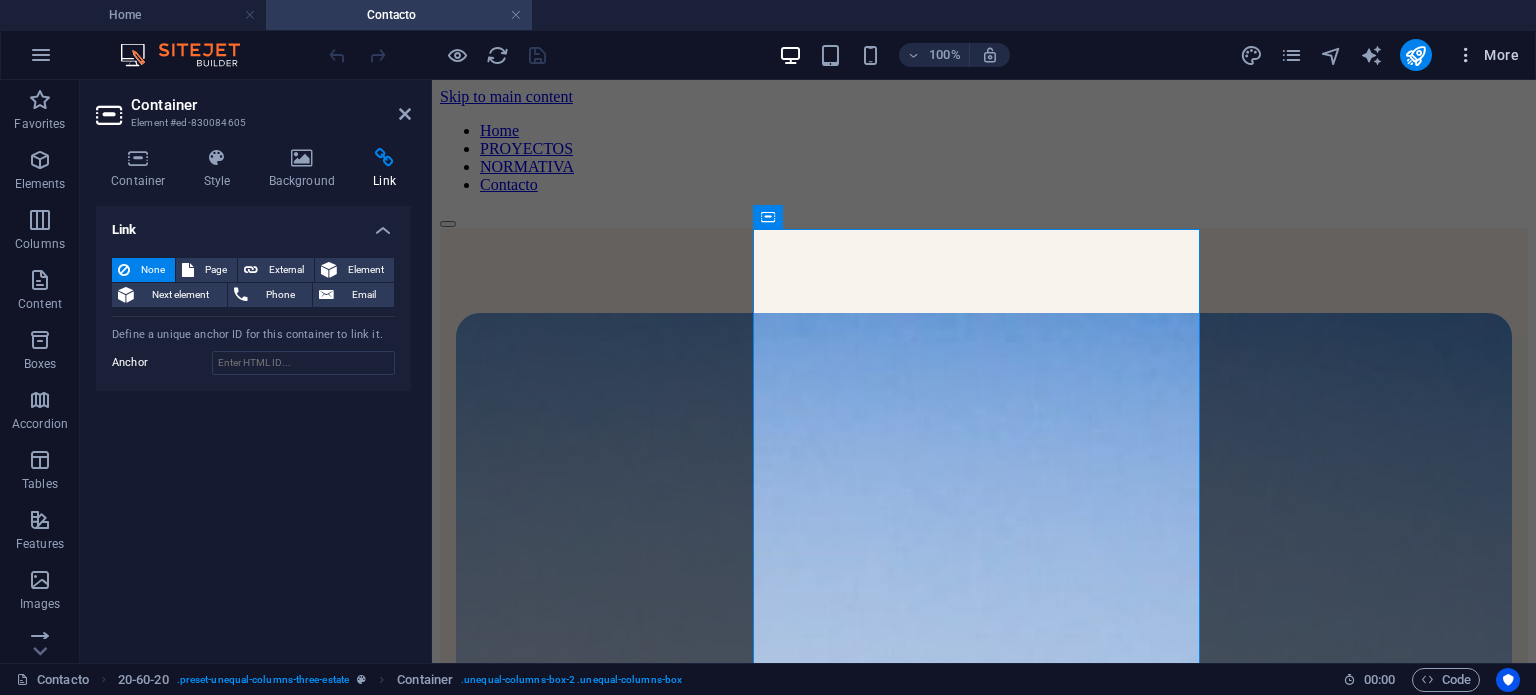 click on "More" at bounding box center (1487, 55) 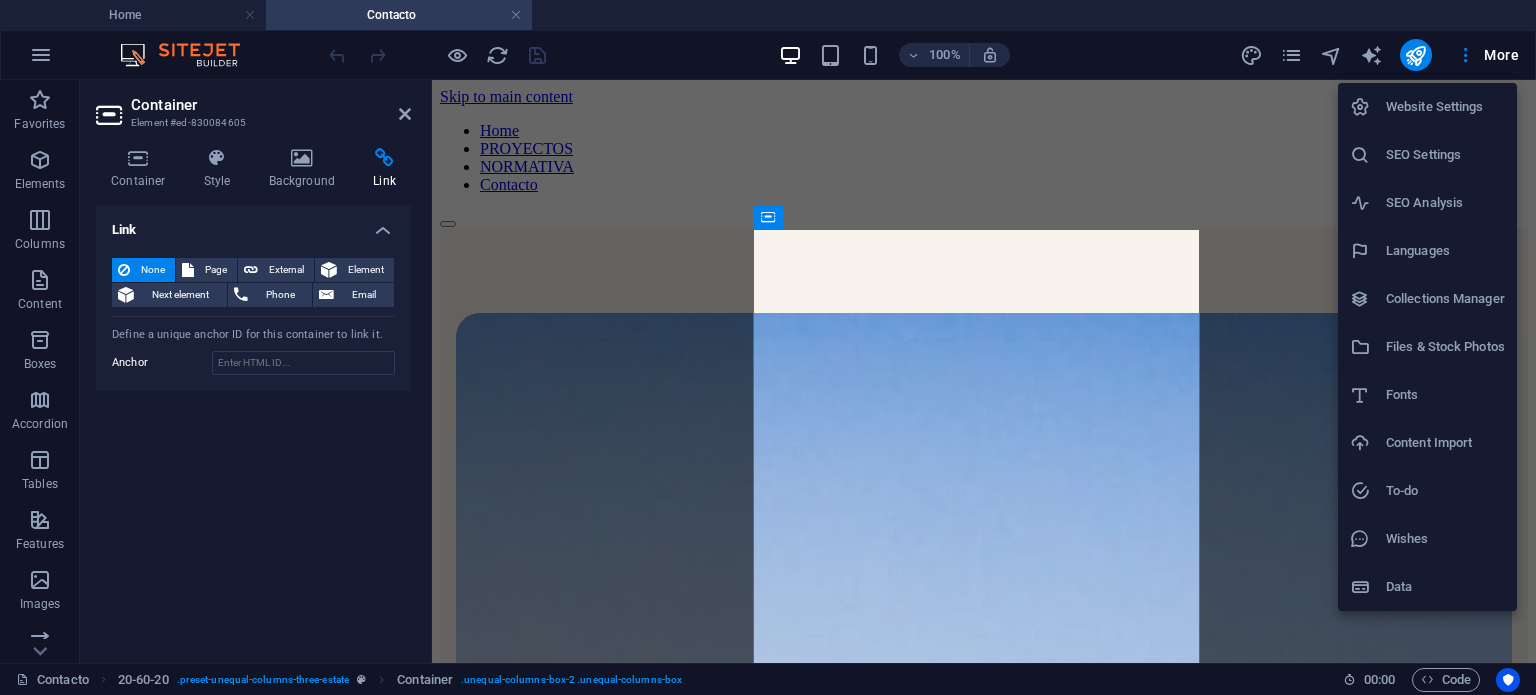 click on "SEO Settings" at bounding box center (1427, 155) 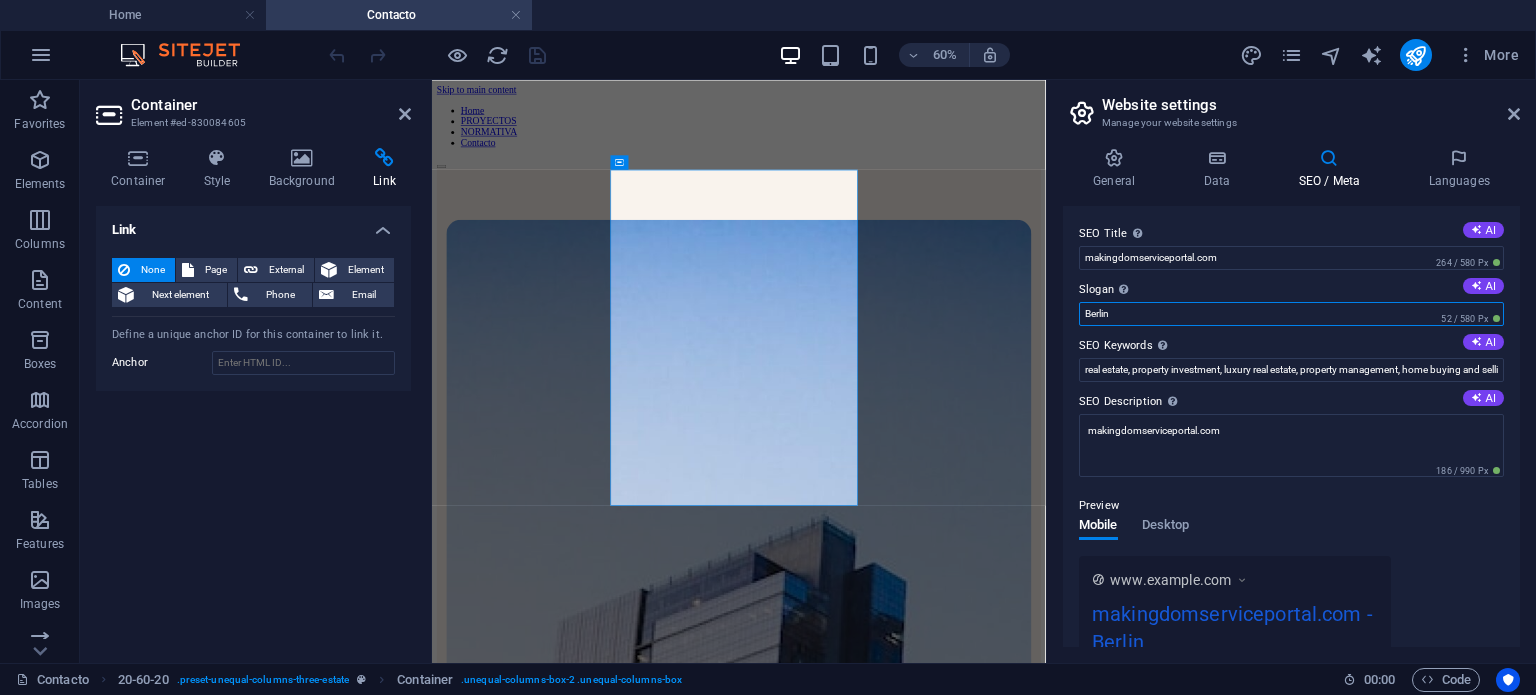 click on "Berlin" at bounding box center [1291, 314] 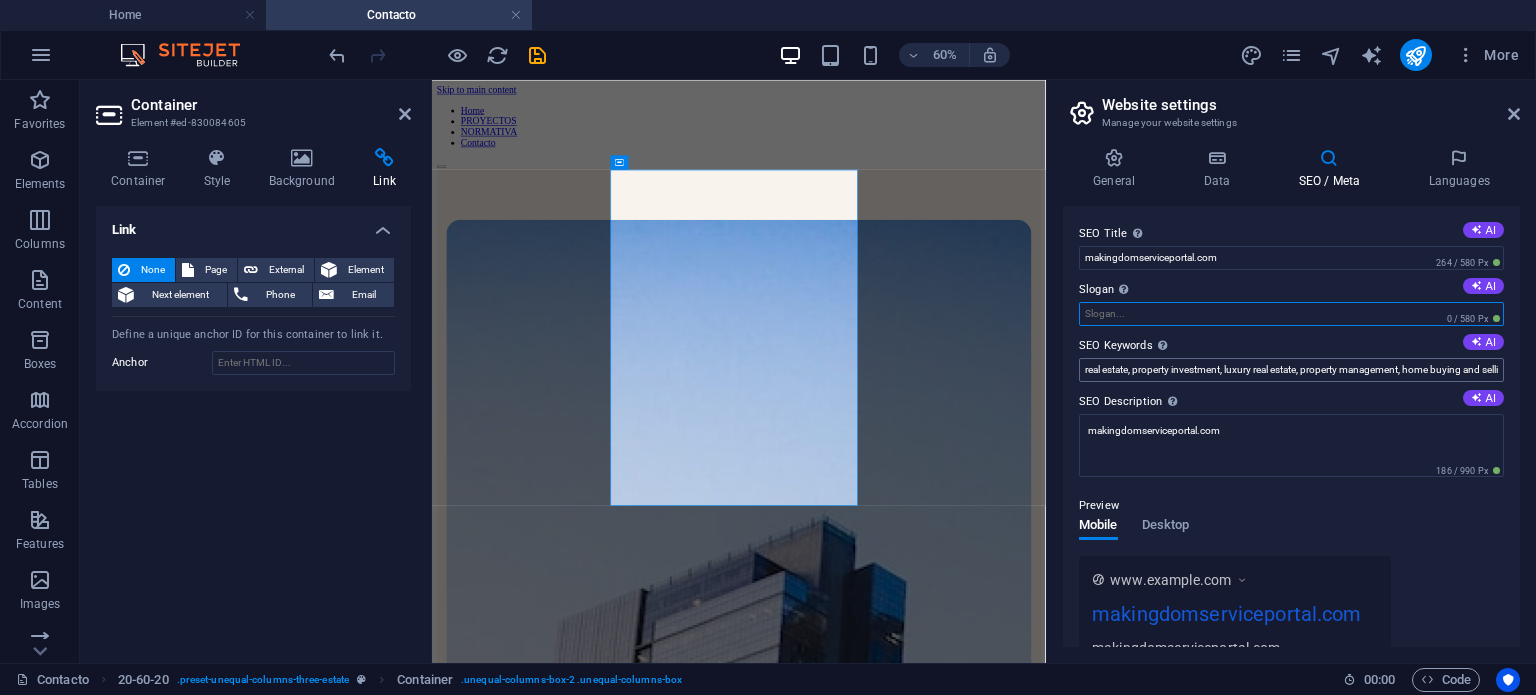 type 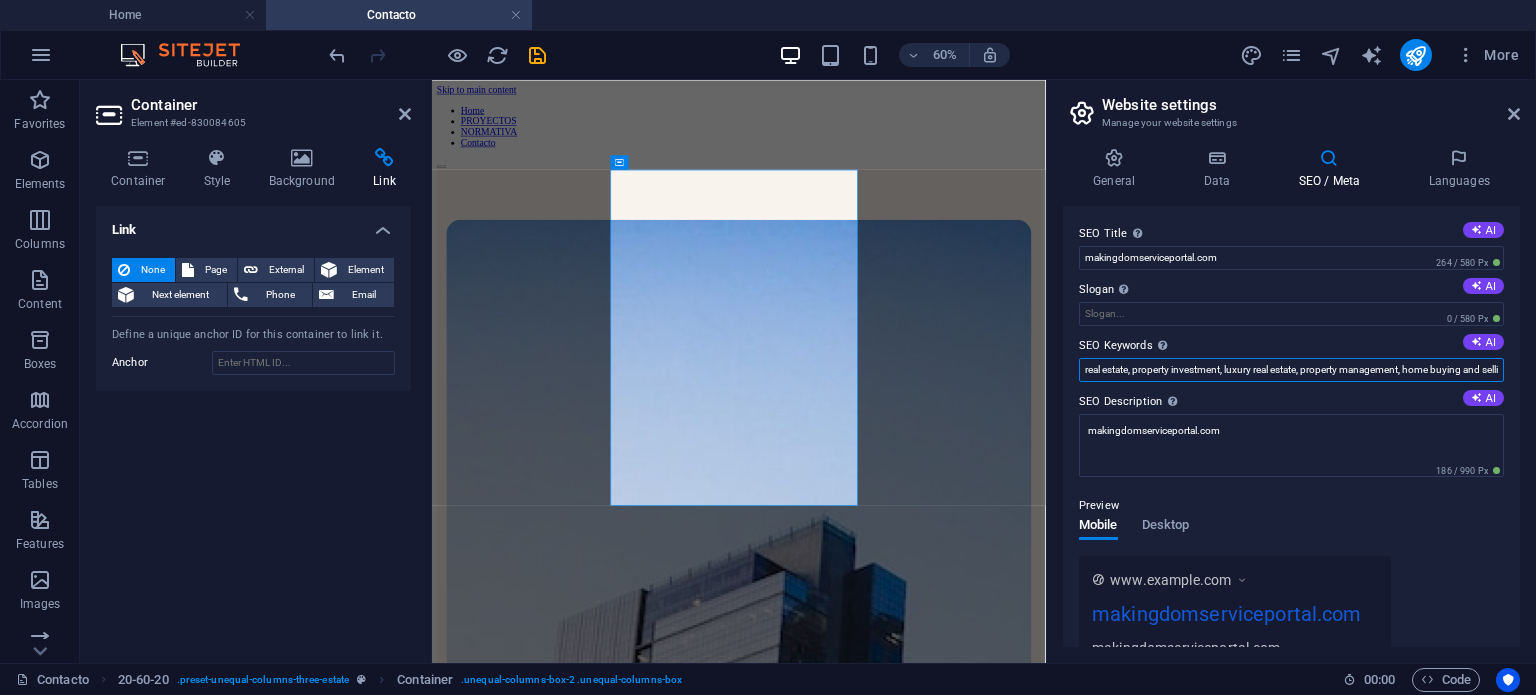 drag, startPoint x: 1110, startPoint y: 377, endPoint x: 1460, endPoint y: 353, distance: 350.8219 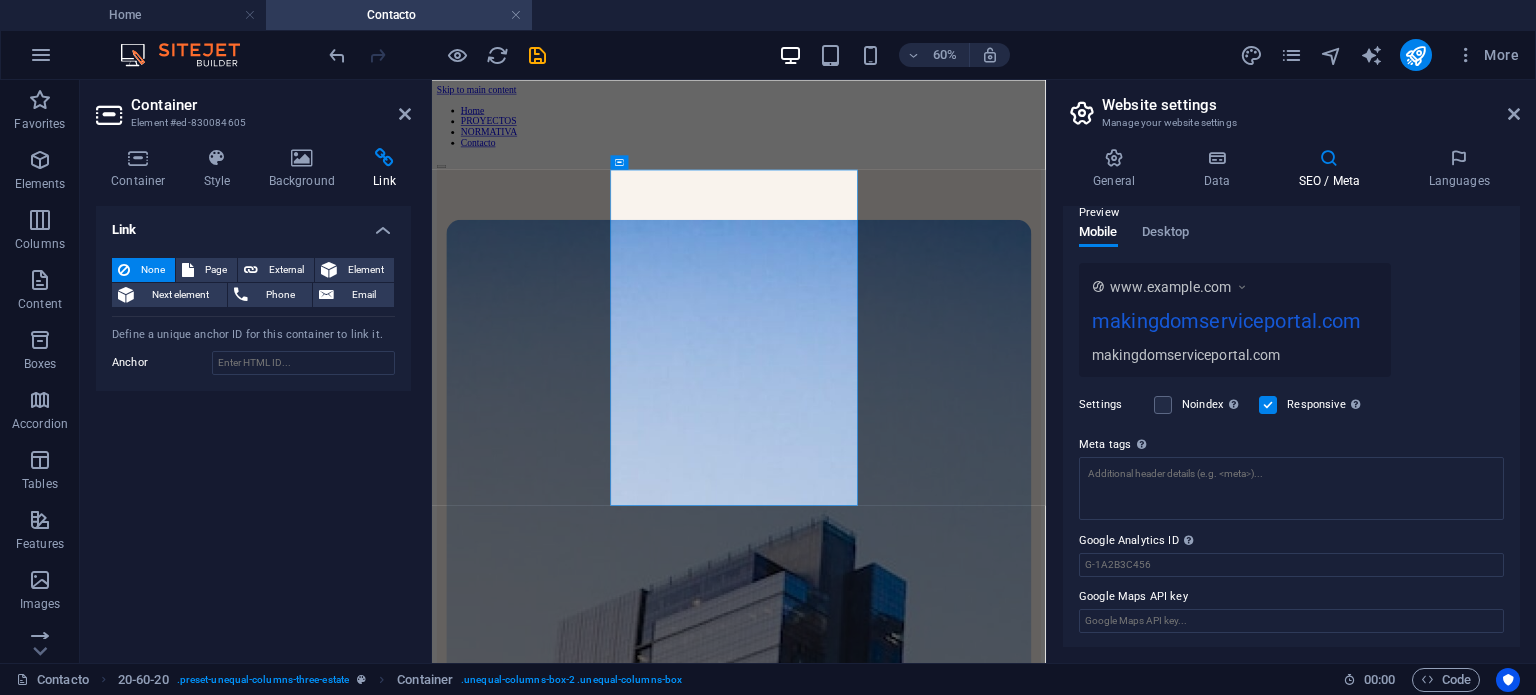 scroll, scrollTop: 0, scrollLeft: 0, axis: both 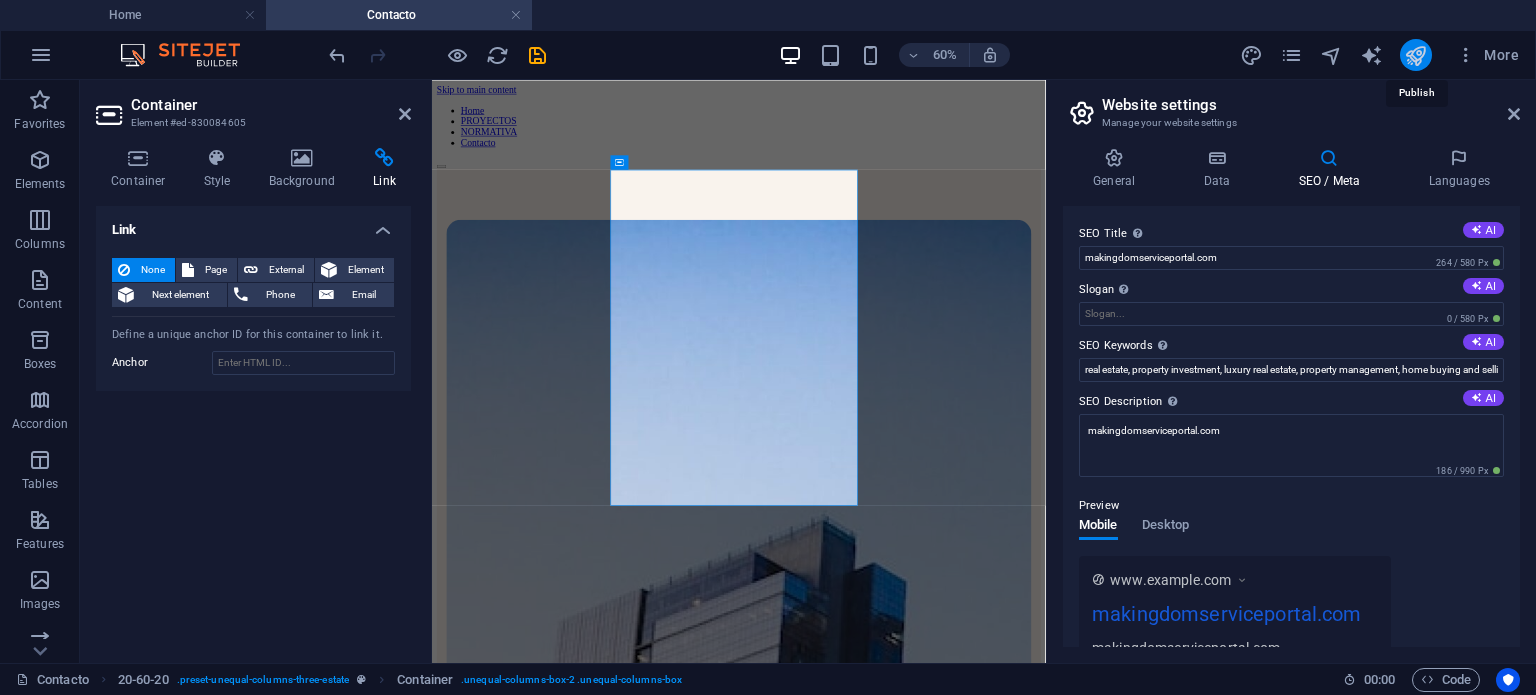 click at bounding box center [1415, 55] 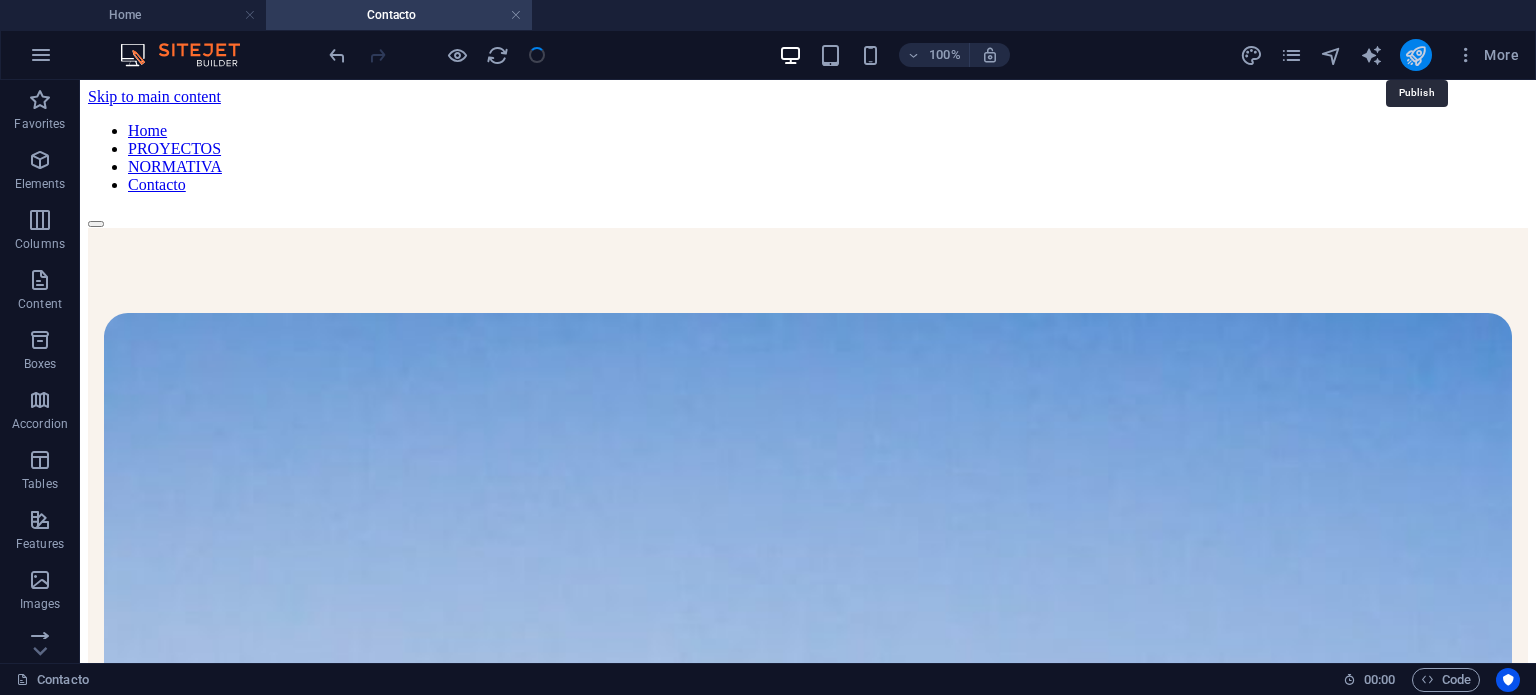 click at bounding box center [1415, 55] 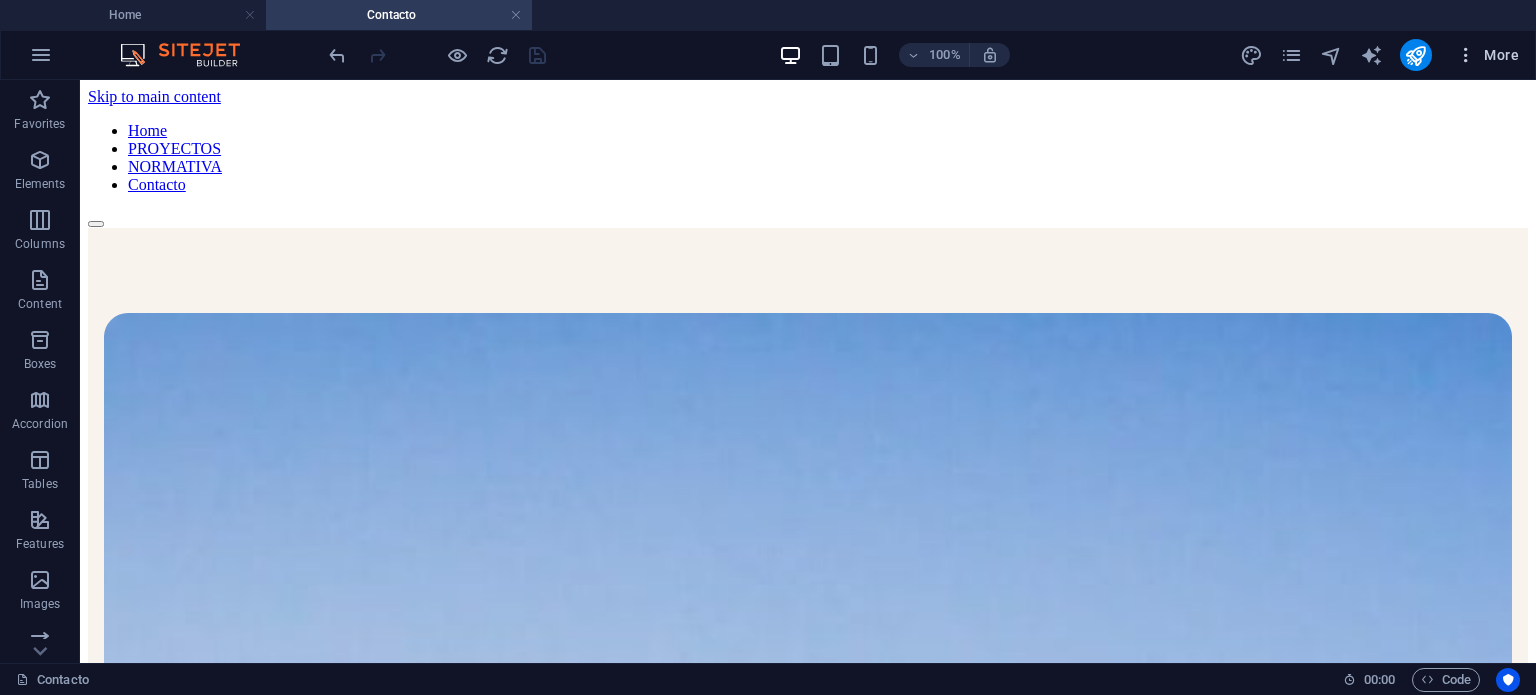 click on "More" at bounding box center [1487, 55] 